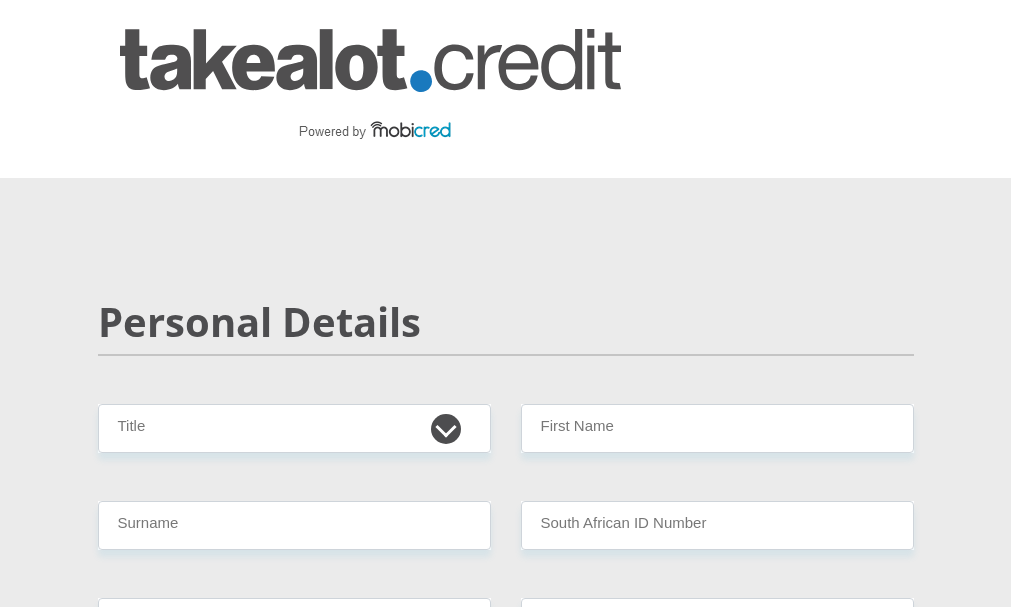 scroll, scrollTop: 0, scrollLeft: 0, axis: both 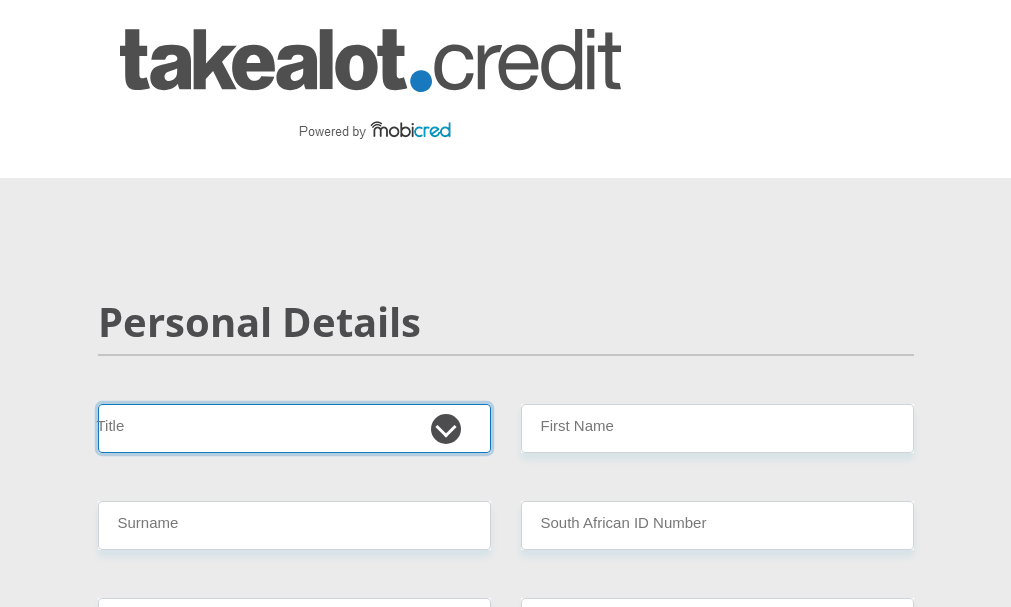 click on "Mr
Ms
Mrs
Dr
Other" at bounding box center [294, 428] 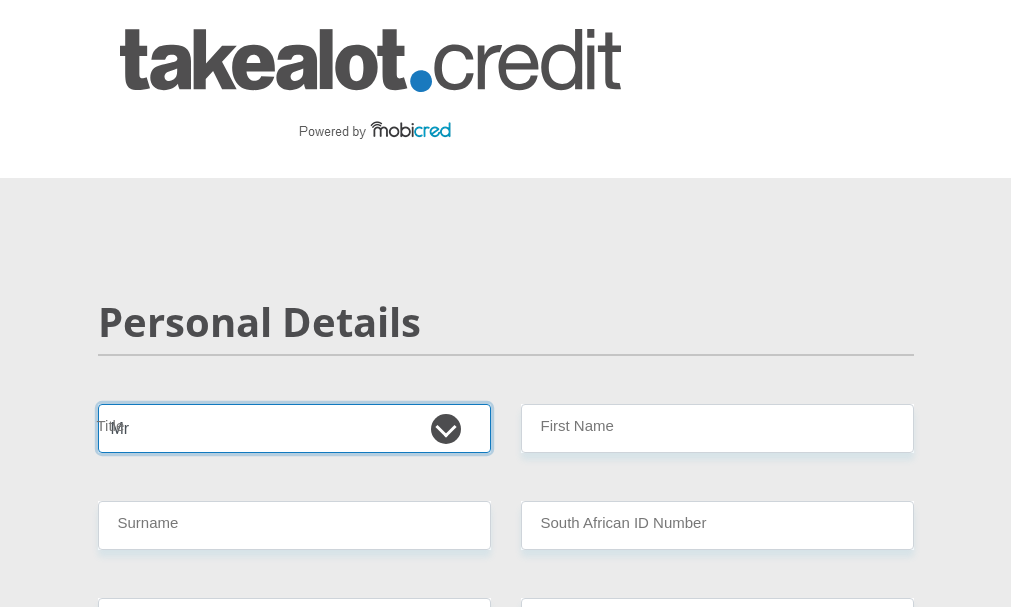 click on "Mr
Ms
Mrs
Dr
Other" at bounding box center (294, 428) 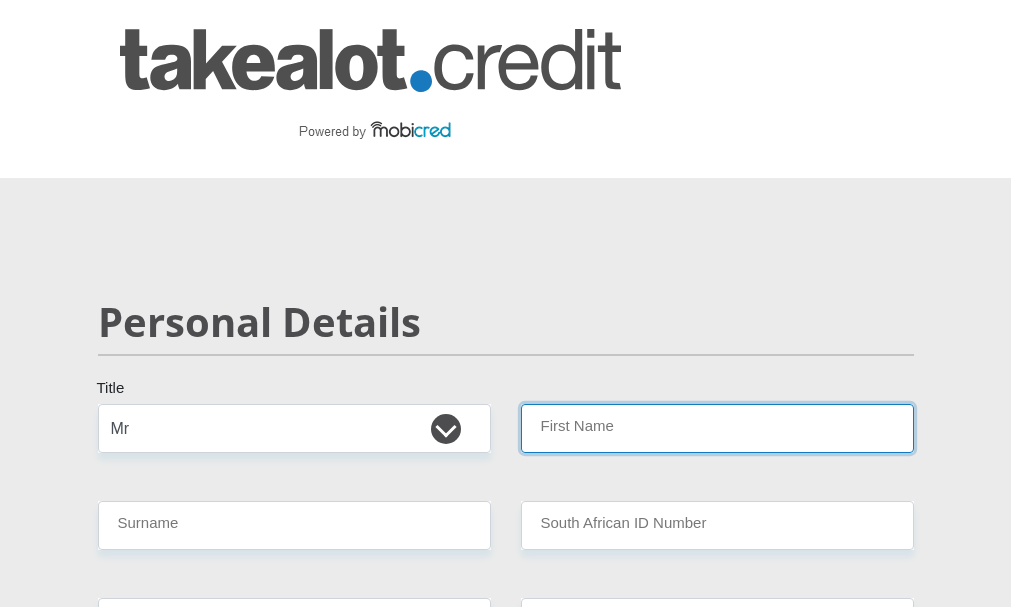 click on "First Name" at bounding box center (717, 428) 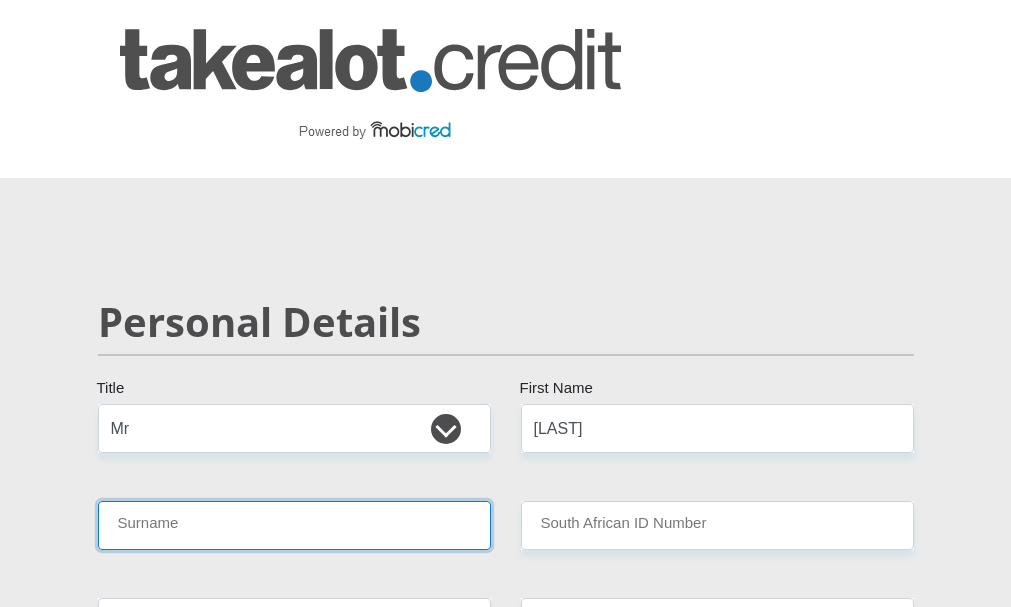 type on "[FIRST]" 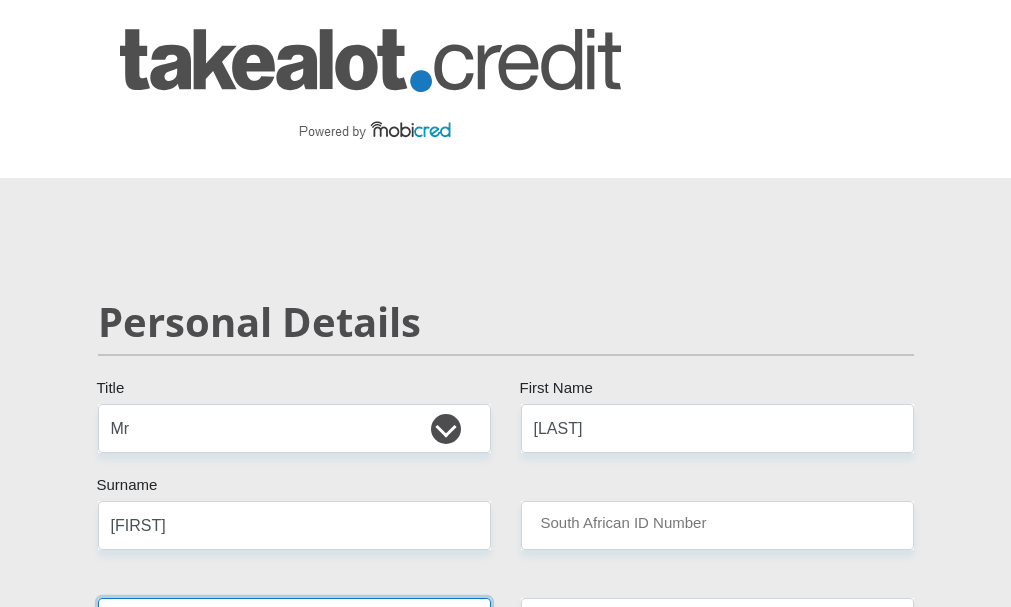 select on "ZAF" 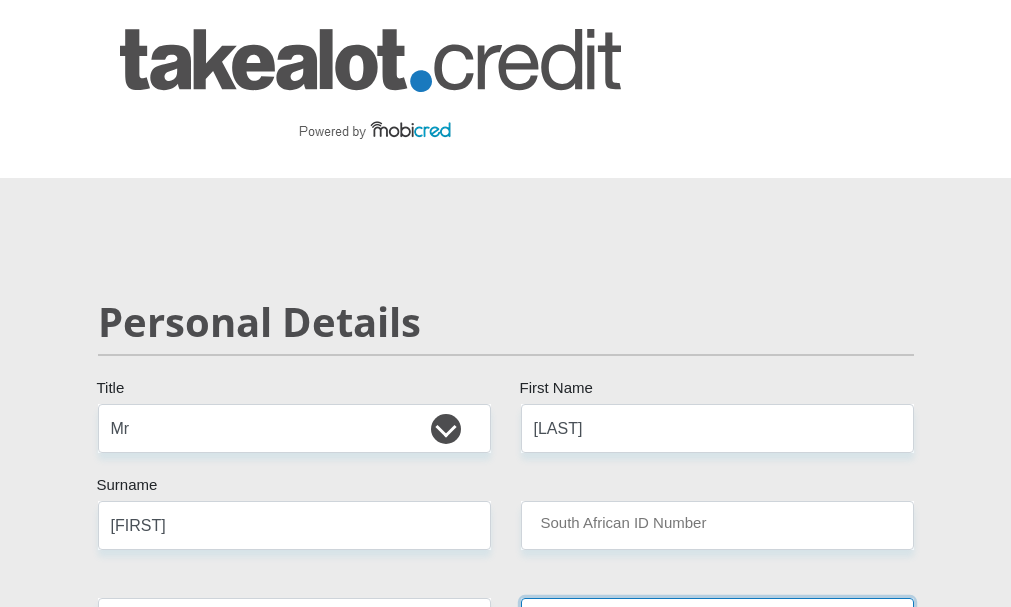 type on "[PHONE]" 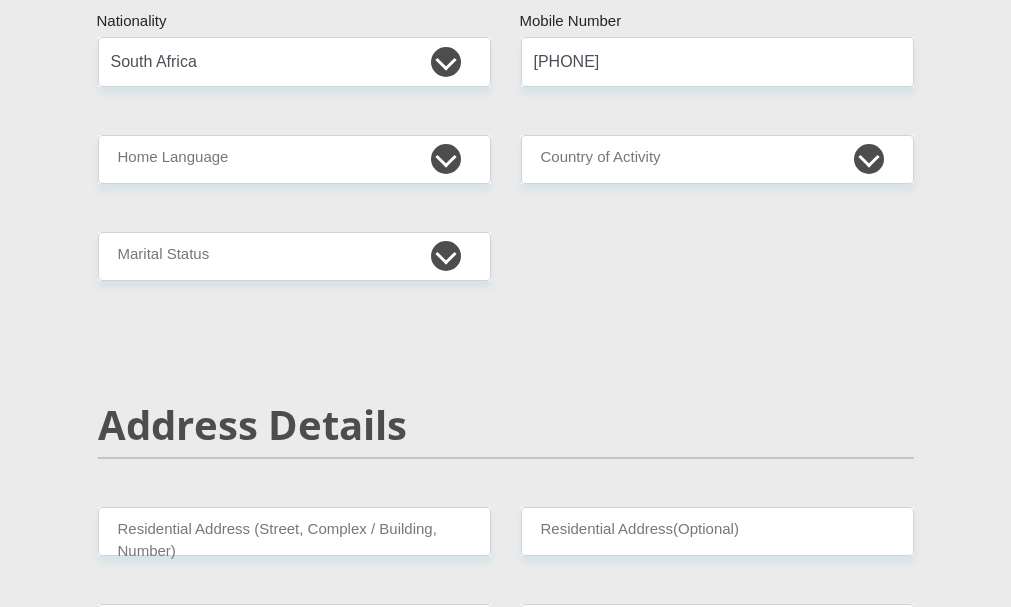 scroll, scrollTop: 549, scrollLeft: 0, axis: vertical 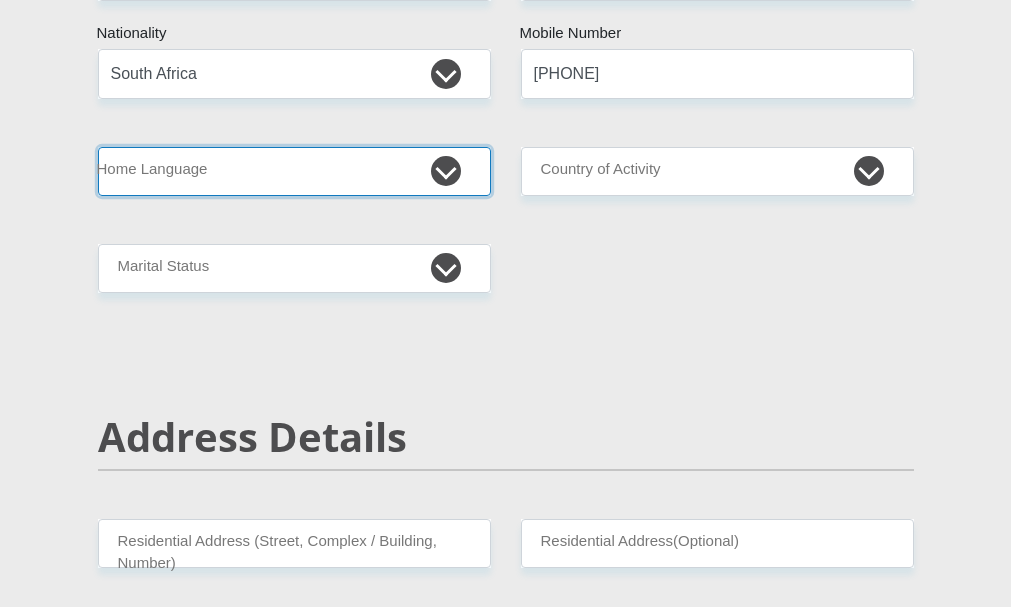 click on "Afrikaans
English
Sepedi
South Ndebele
Southern Sotho
Swati
Tsonga
Tswana
Venda
Xhosa
Zulu
Other" at bounding box center [294, 171] 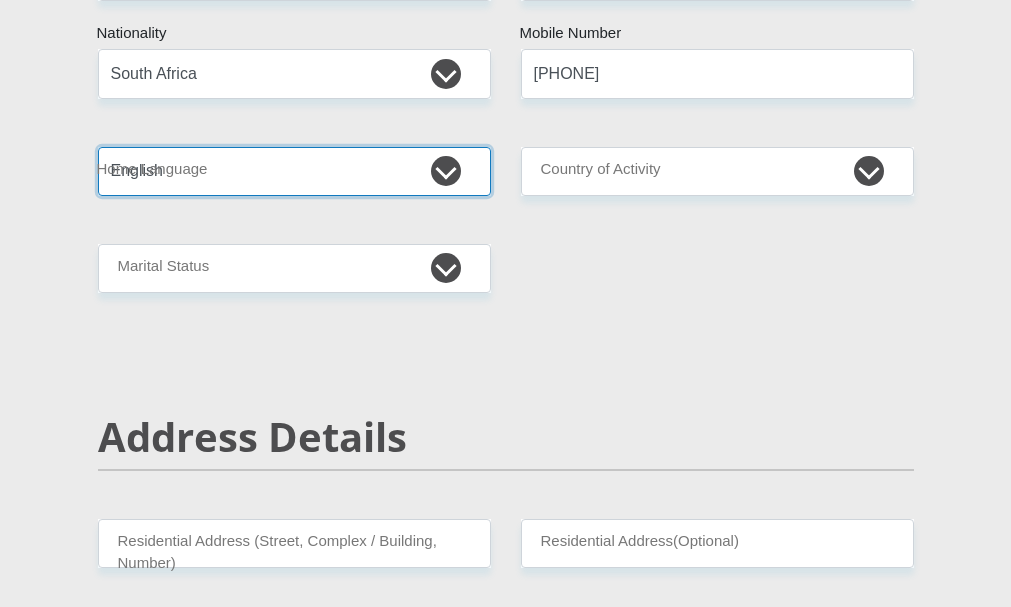 click on "Afrikaans
English
Sepedi
South Ndebele
Southern Sotho
Swati
Tsonga
Tswana
Venda
Xhosa
Zulu
Other" at bounding box center [294, 171] 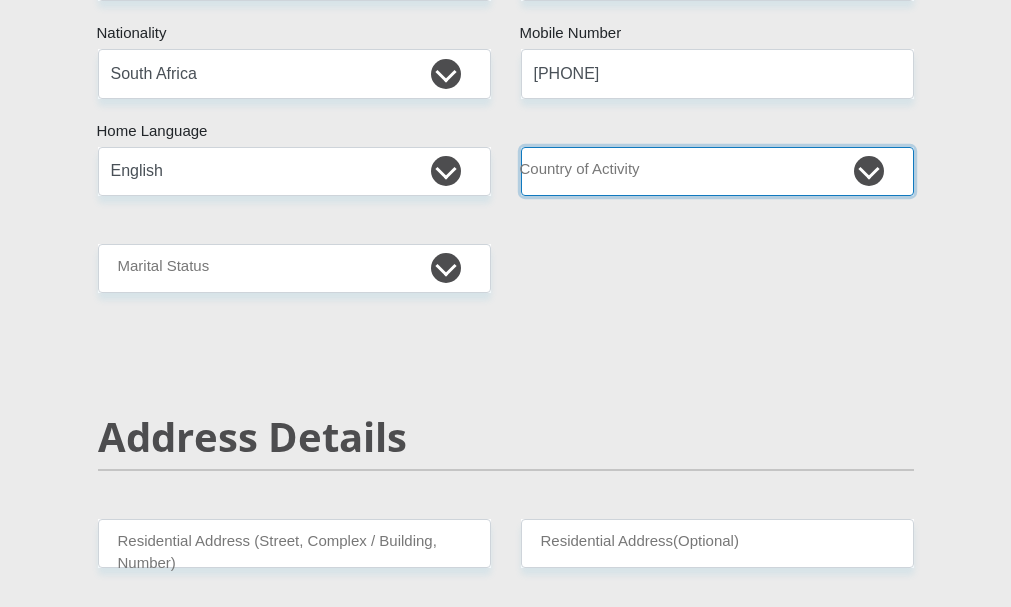 click on "South Africa
Afghanistan
Aland Islands
Albania
Algeria
America Samoa
American Virgin Islands
Andorra
Angola
Anguilla
Antarctica
Antigua and Barbuda
Argentina
Armenia
Aruba
Ascension Island
Australia
Austria
Azerbaijan
Chad" at bounding box center (717, 171) 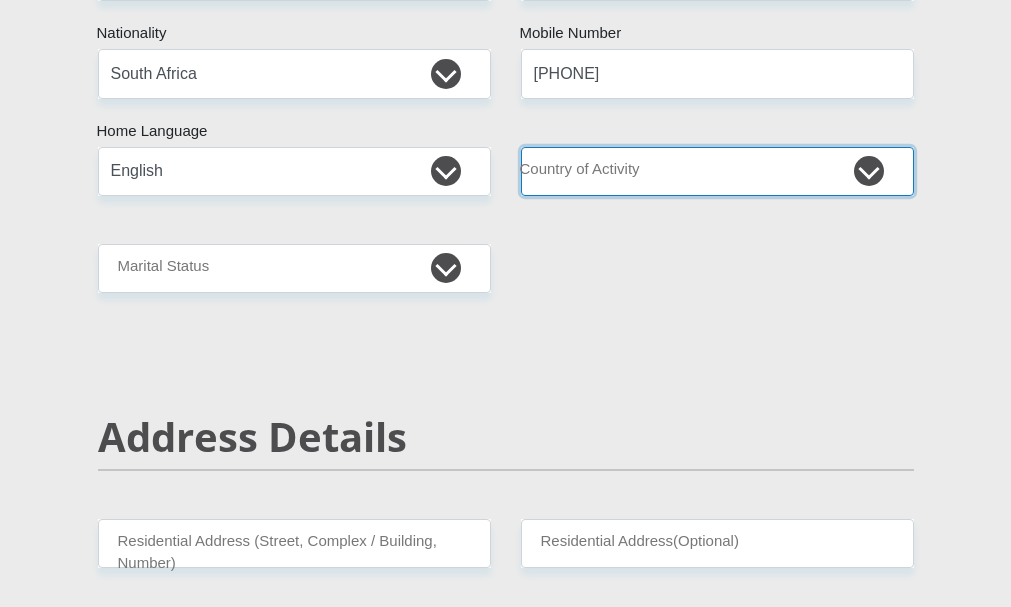 select on "ZAF" 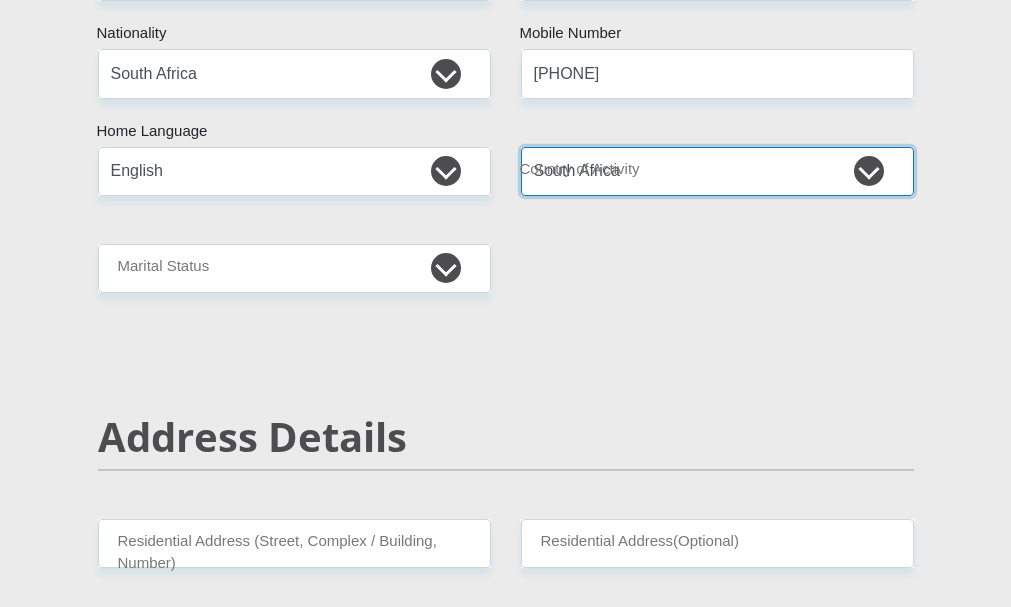 click on "South Africa
Afghanistan
Aland Islands
Albania
Algeria
America Samoa
American Virgin Islands
Andorra
Angola
Anguilla
Antarctica
Antigua and Barbuda
Argentina
Armenia
Aruba
Ascension Island
Australia
Austria
Azerbaijan
Chad" at bounding box center (717, 171) 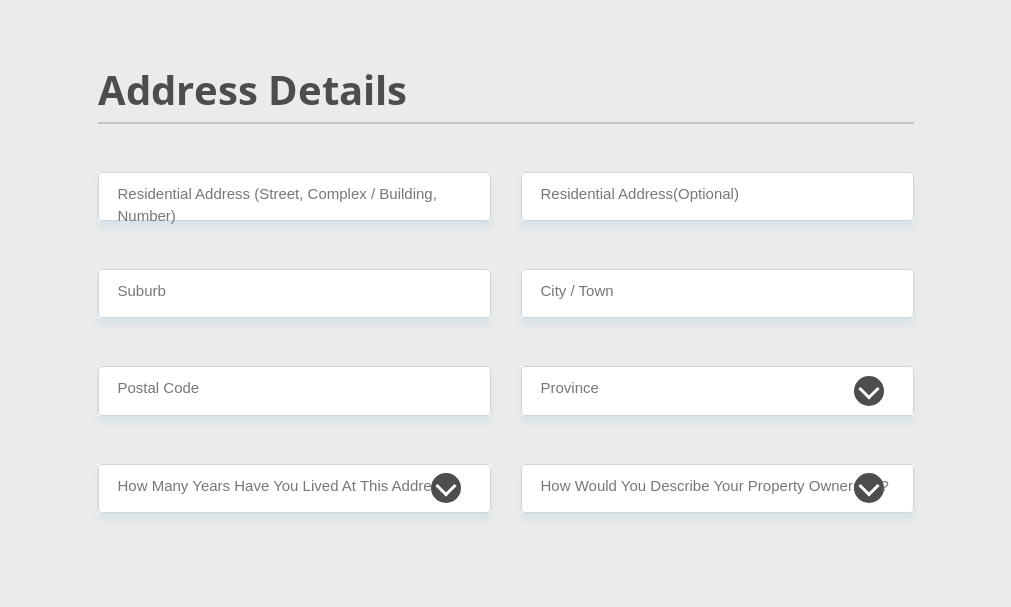 scroll, scrollTop: 908, scrollLeft: 0, axis: vertical 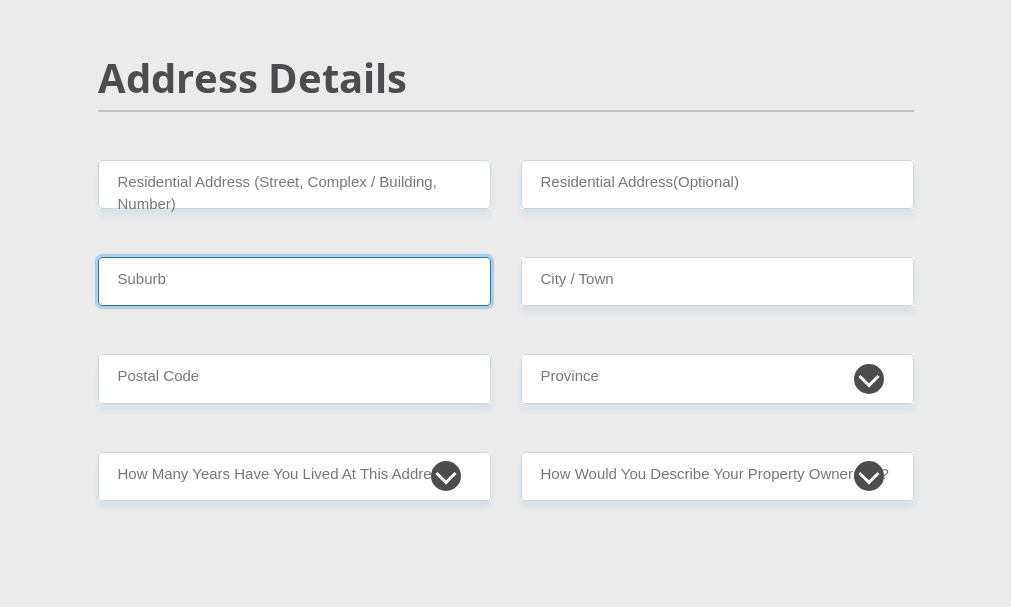 click on "Suburb" at bounding box center [294, 281] 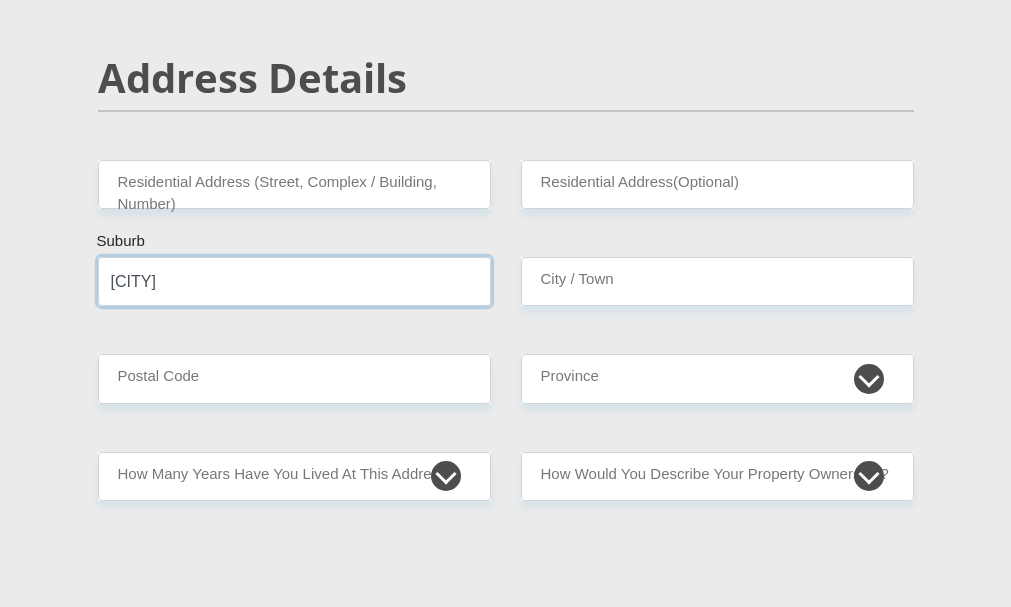 type on "[CITY]" 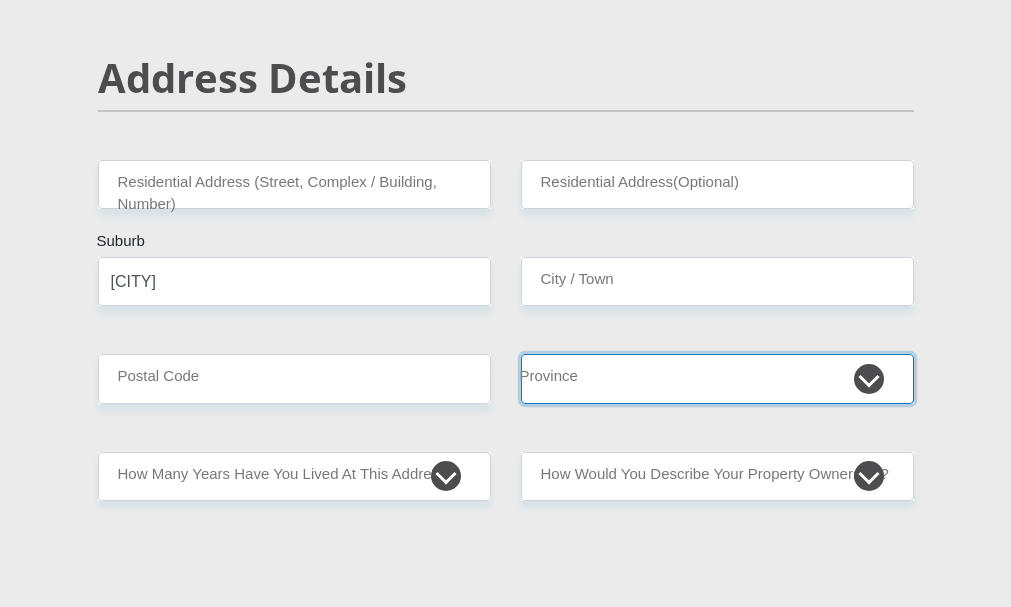 click on "Eastern Cape
Free State
Gauteng
KwaZulu-Natal
Limpopo
Mpumalanga
Northern Cape
North West
Western Cape" at bounding box center [717, 378] 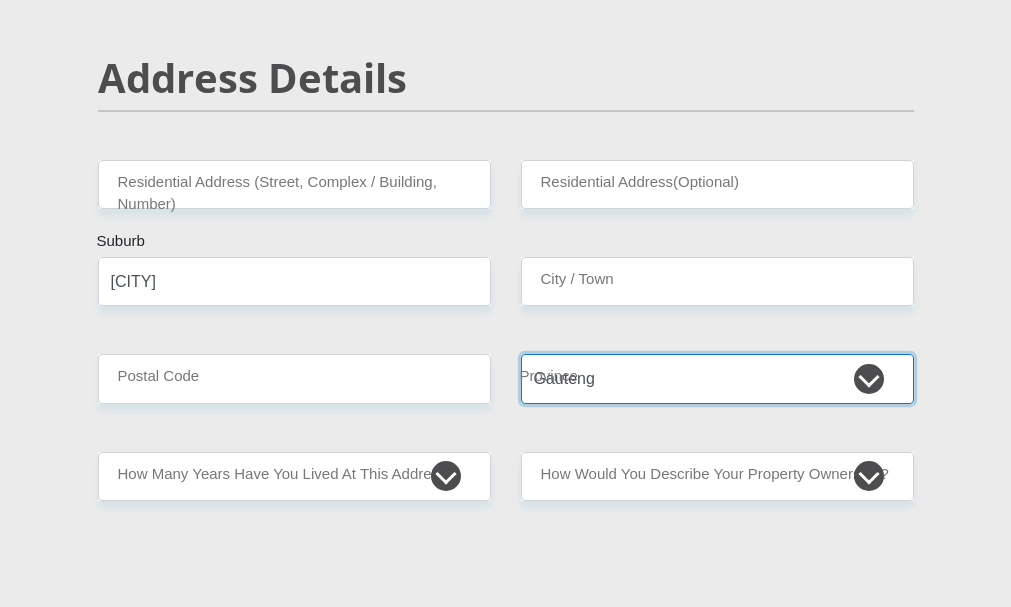 click on "Eastern Cape
Free State
Gauteng
KwaZulu-Natal
Limpopo
Mpumalanga
Northern Cape
North West
Western Cape" at bounding box center [717, 378] 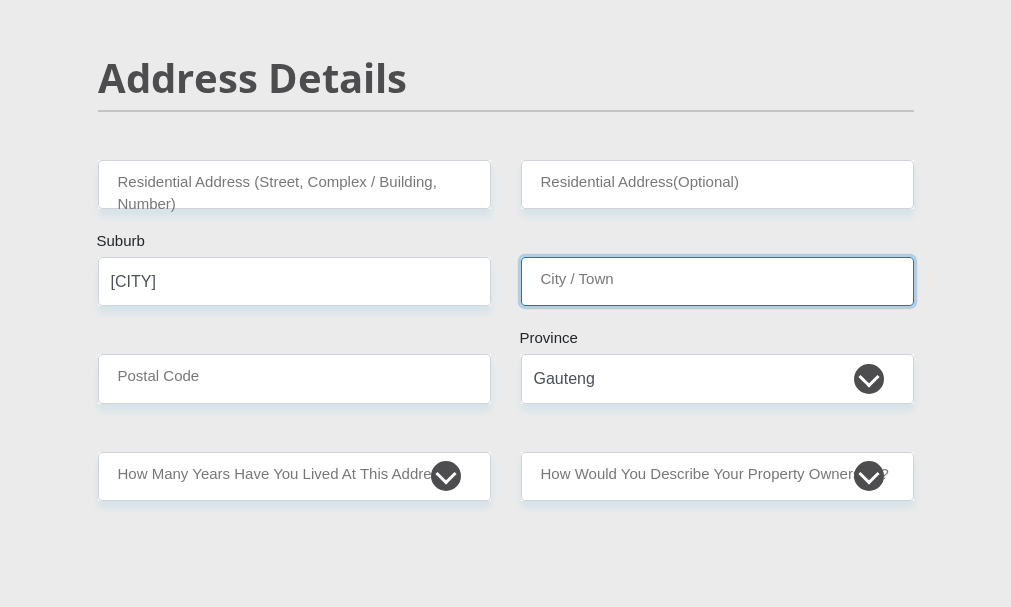 click on "City / Town" at bounding box center (717, 281) 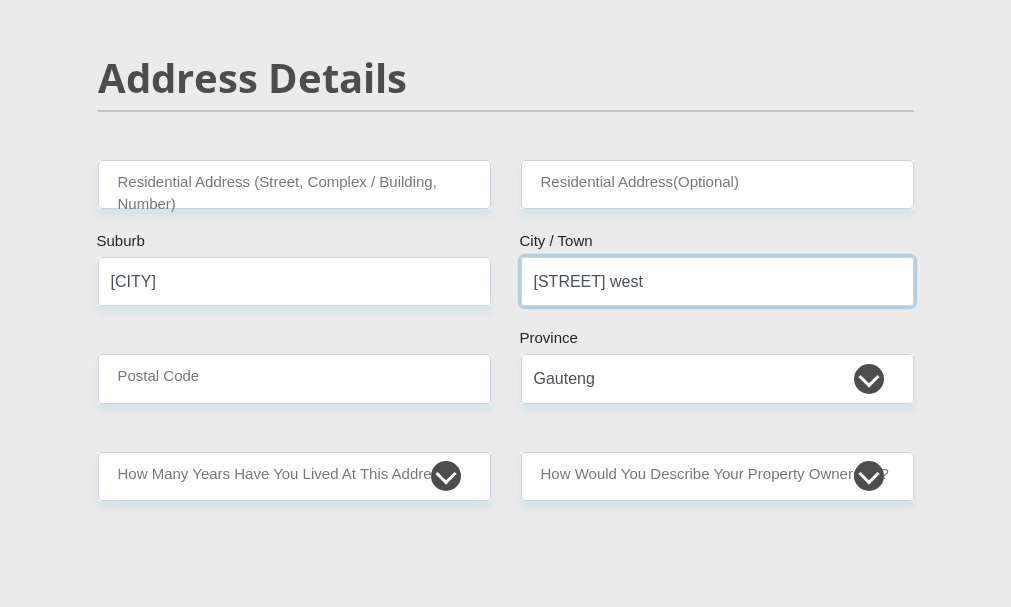 type on "[STREET] west" 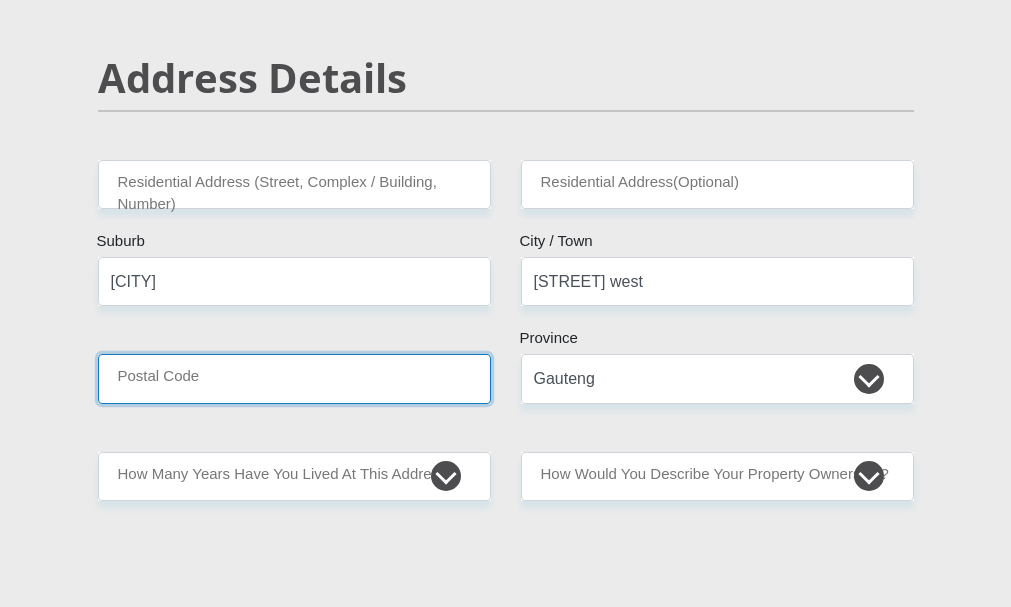 click on "Postal Code" at bounding box center (294, 378) 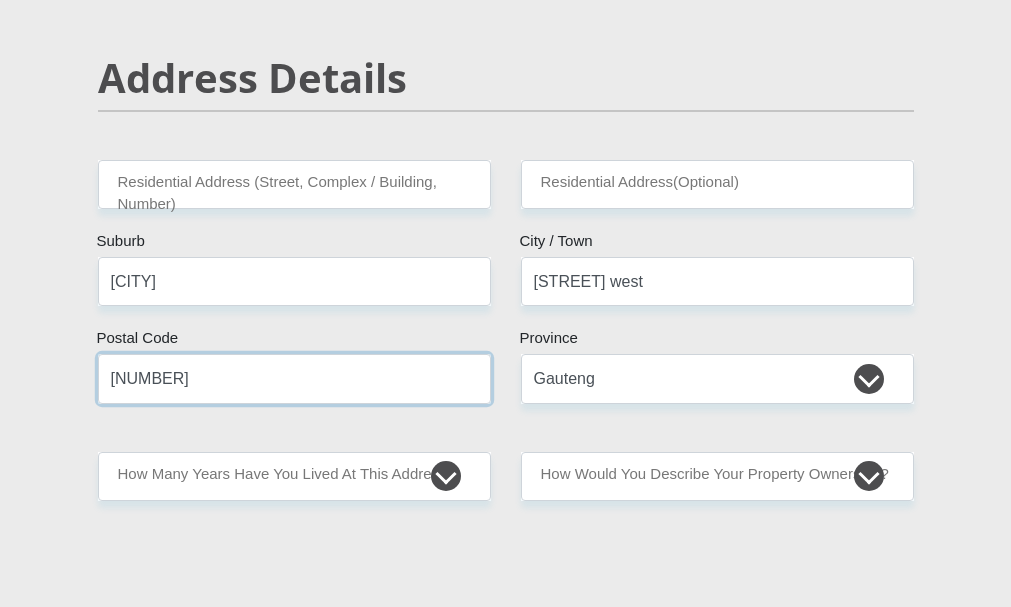type on "[NUMBER]" 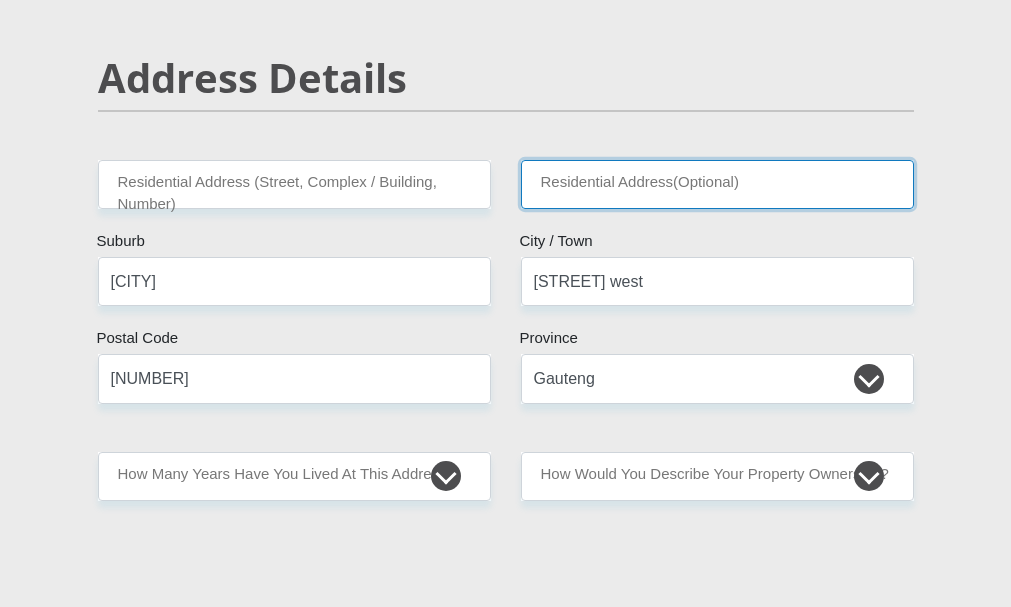 click on "Residential Address(Optional)" at bounding box center (717, 184) 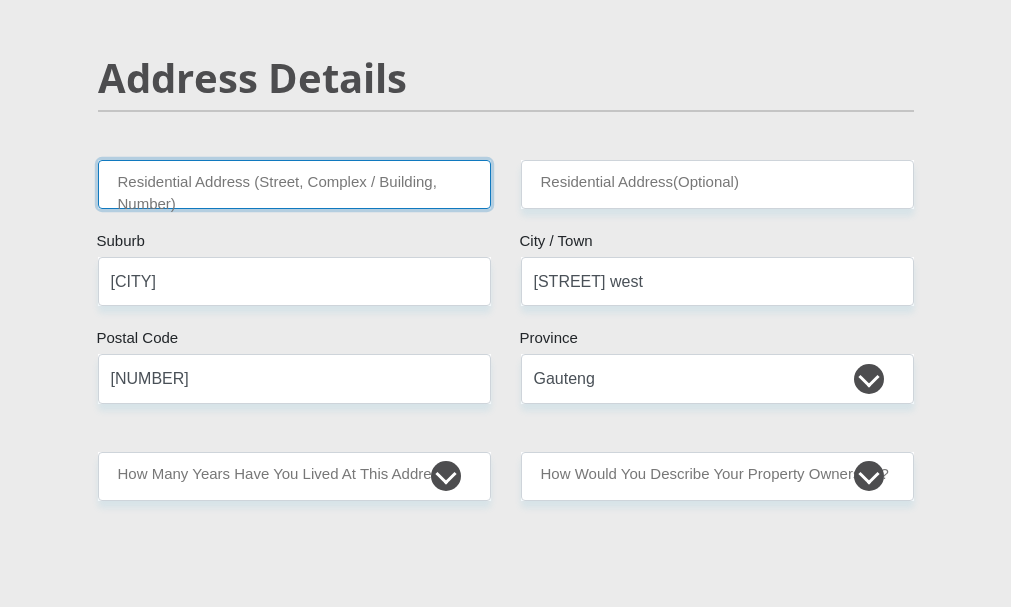 click on "Residential Address (Street, Complex / Building, Number)" at bounding box center (294, 184) 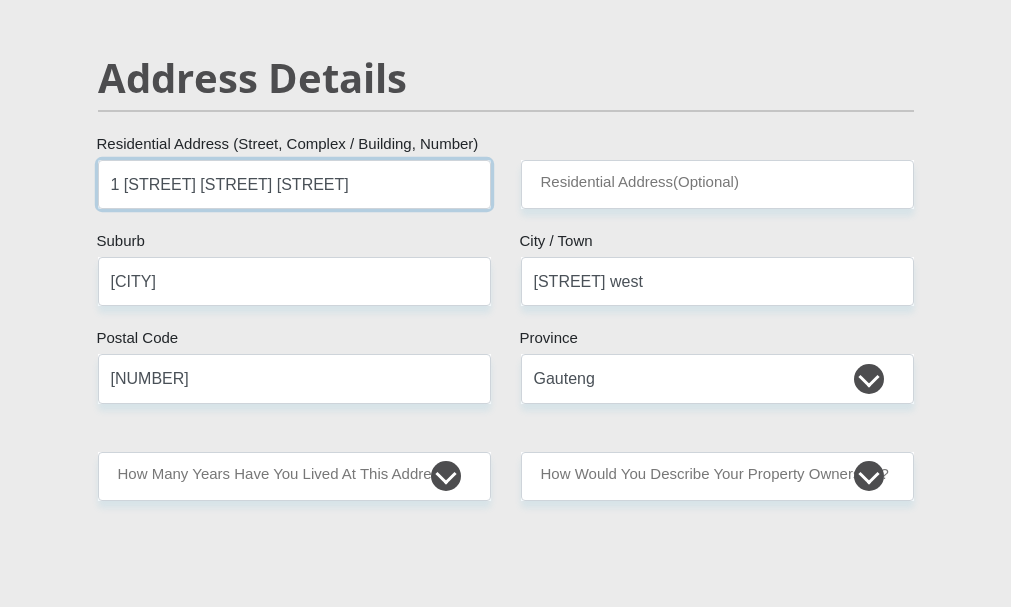 type on "1 [STREET] [STREET] [STREET]" 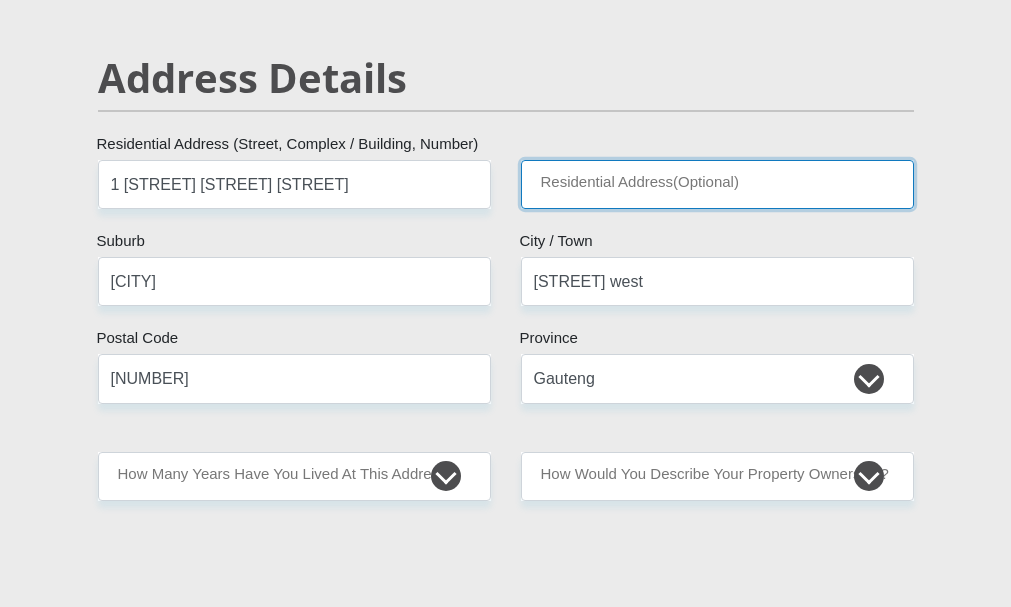 click on "Residential Address(Optional)" at bounding box center (717, 184) 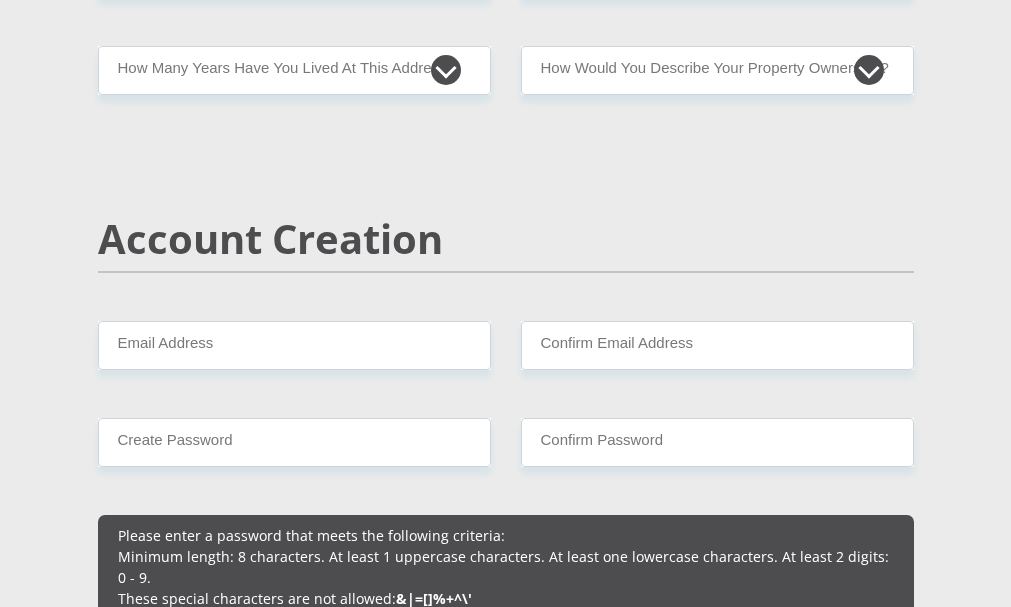 scroll, scrollTop: 1325, scrollLeft: 0, axis: vertical 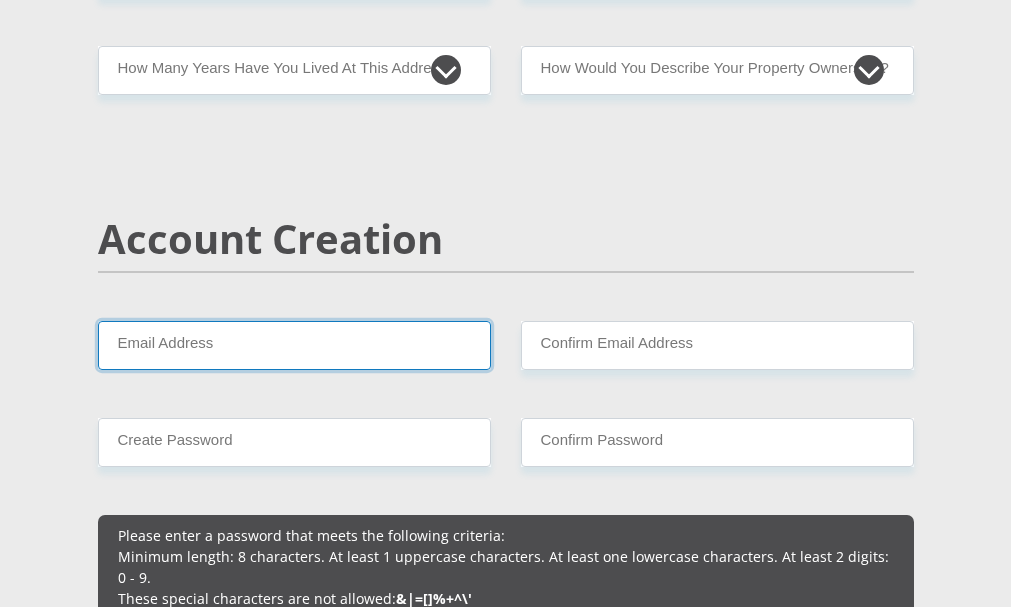 click on "Email Address" at bounding box center [294, 345] 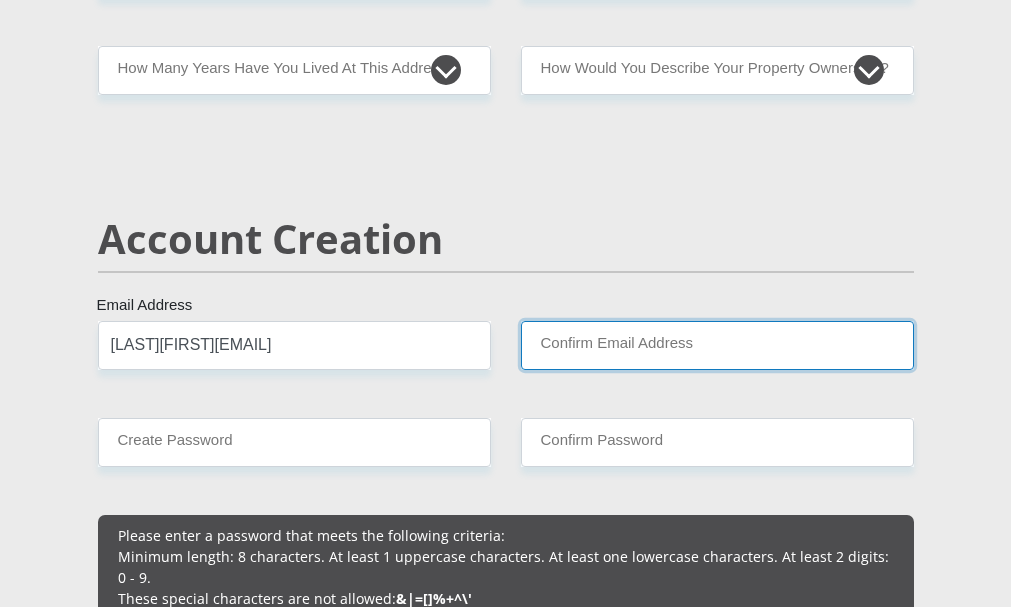 type on "[LAST][FIRST][EMAIL]" 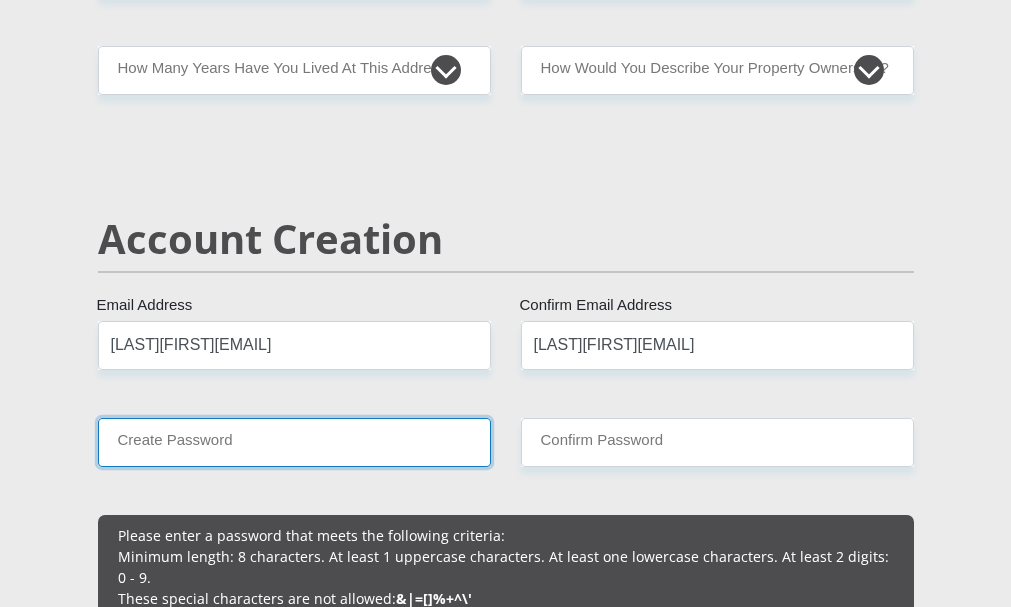 click on "Create Password" at bounding box center [294, 442] 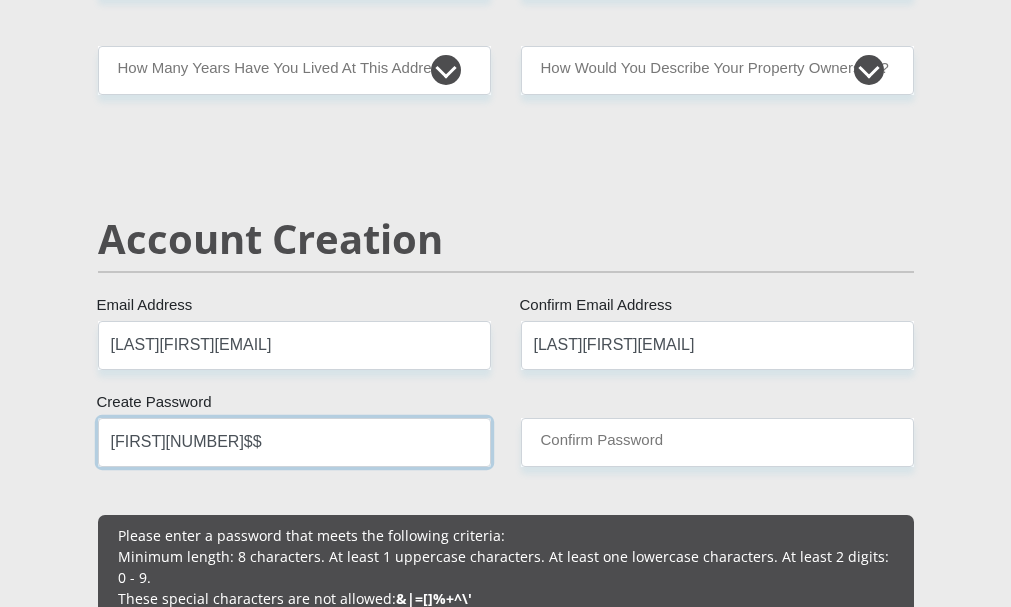 type on "[FIRST][NUMBER]$$" 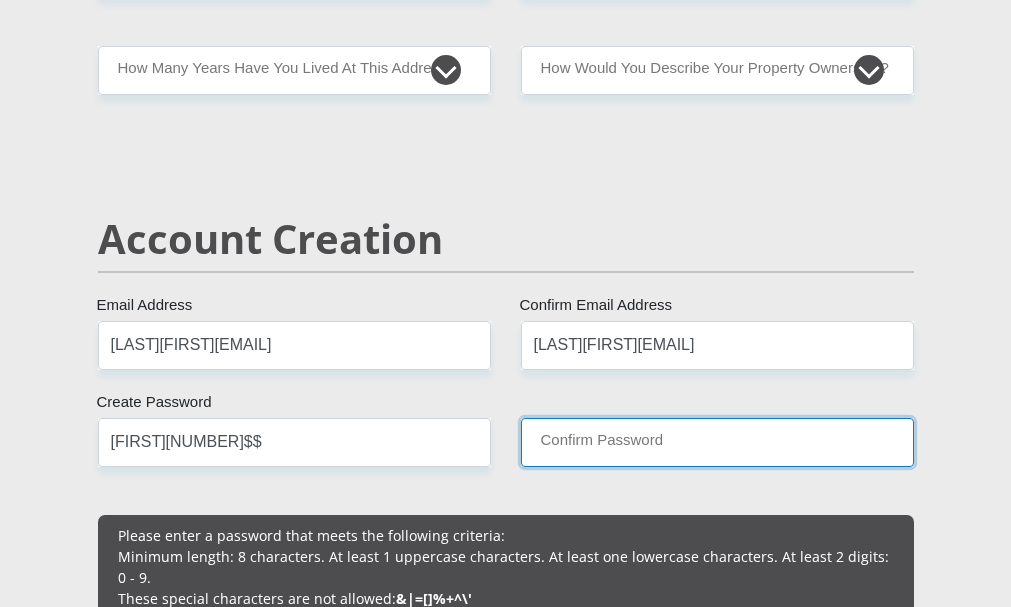 click on "Confirm Password" at bounding box center (717, 442) 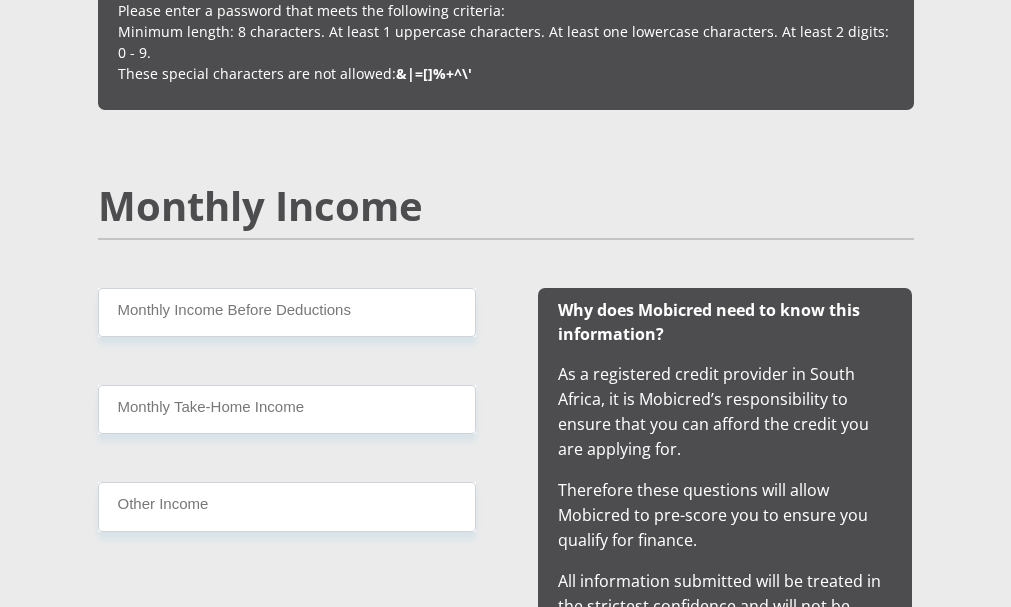 scroll, scrollTop: 1875, scrollLeft: 0, axis: vertical 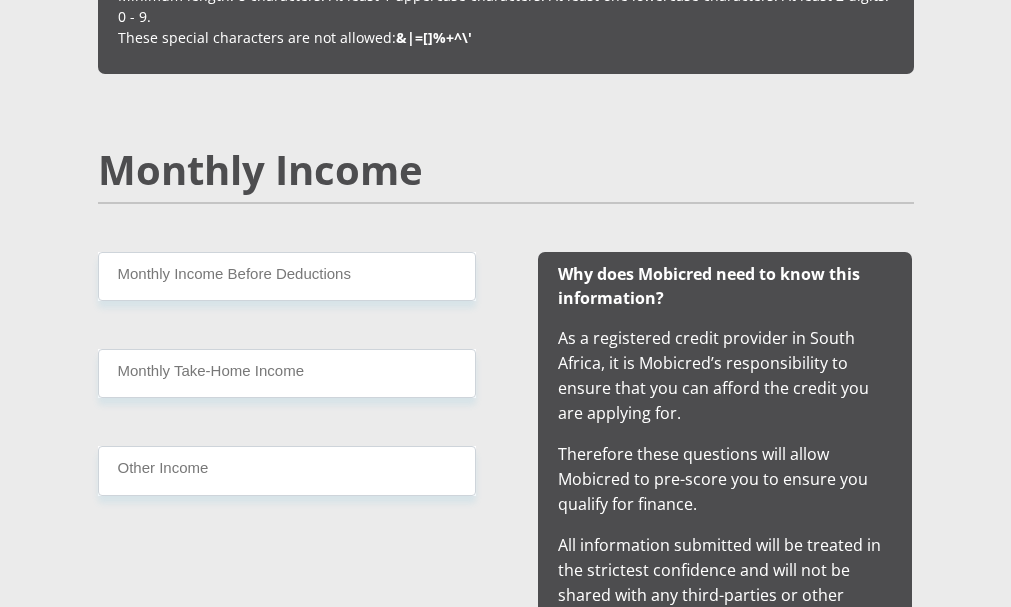 type on "[FIRST][NUMBER]$$" 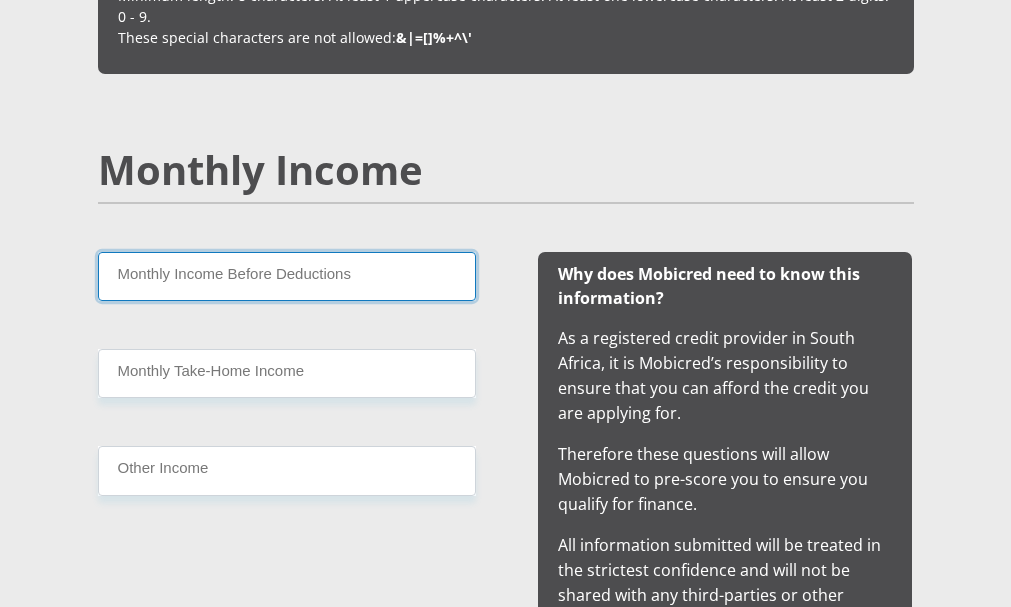 click on "Monthly Income Before Deductions" at bounding box center [287, 276] 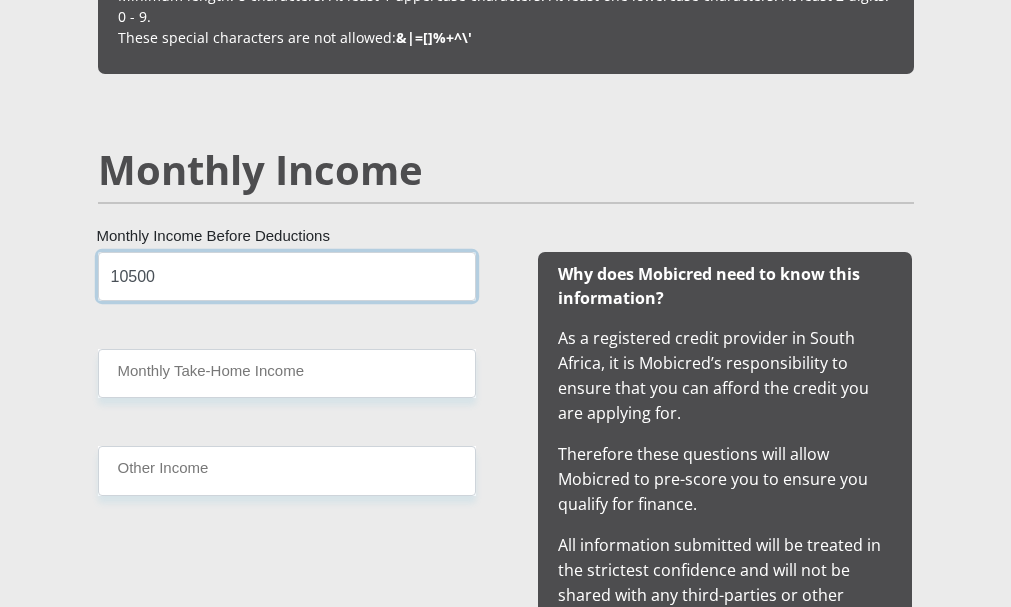 type on "10500" 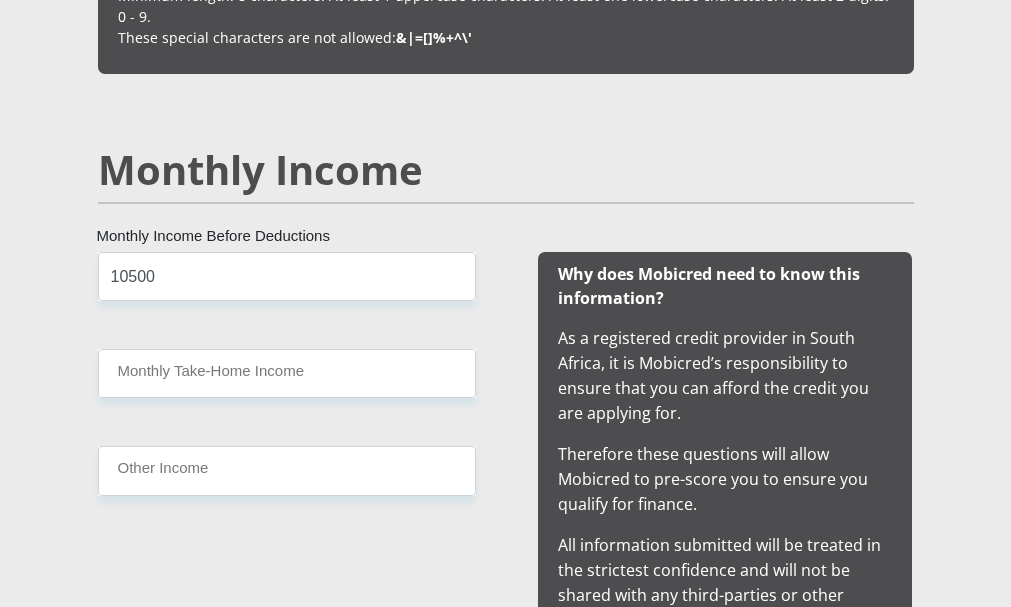 click on "10500
Monthly Income Before Deductions
Monthly Take-Home Income
Other Income" at bounding box center [287, 447] 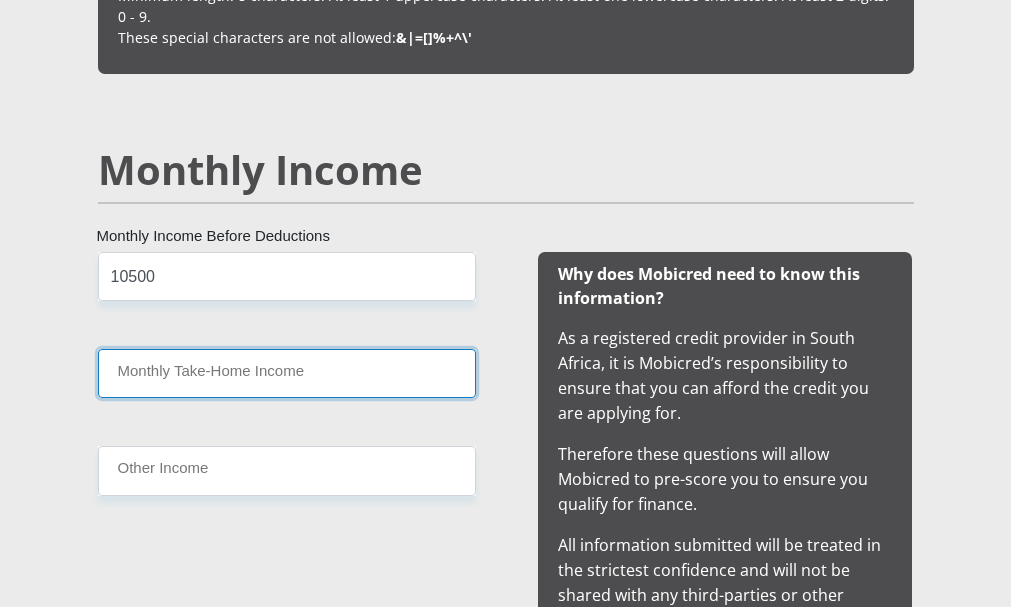 click on "Monthly Take-Home Income" at bounding box center [287, 373] 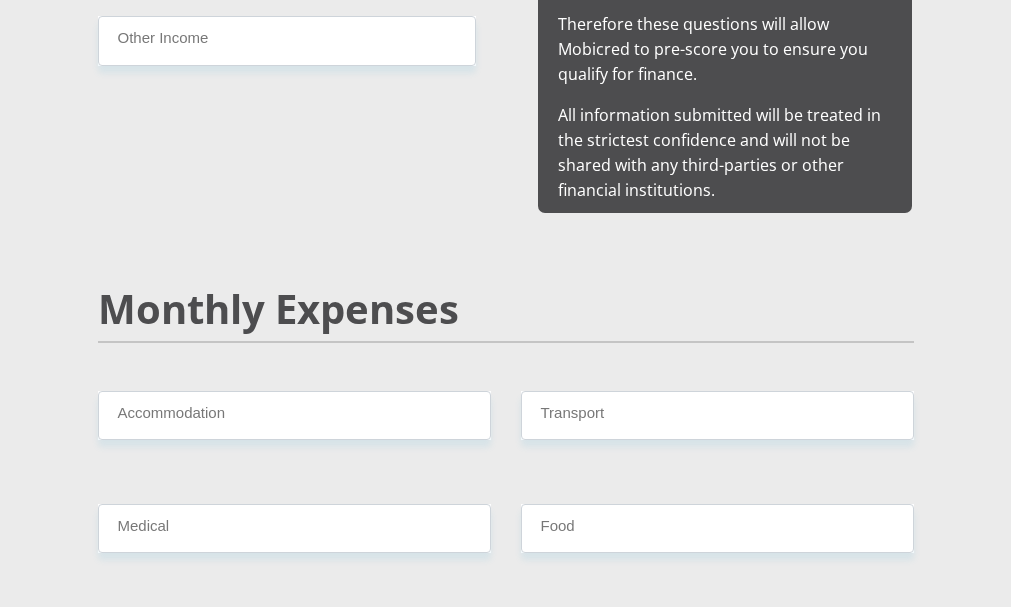 scroll, scrollTop: 2317, scrollLeft: 0, axis: vertical 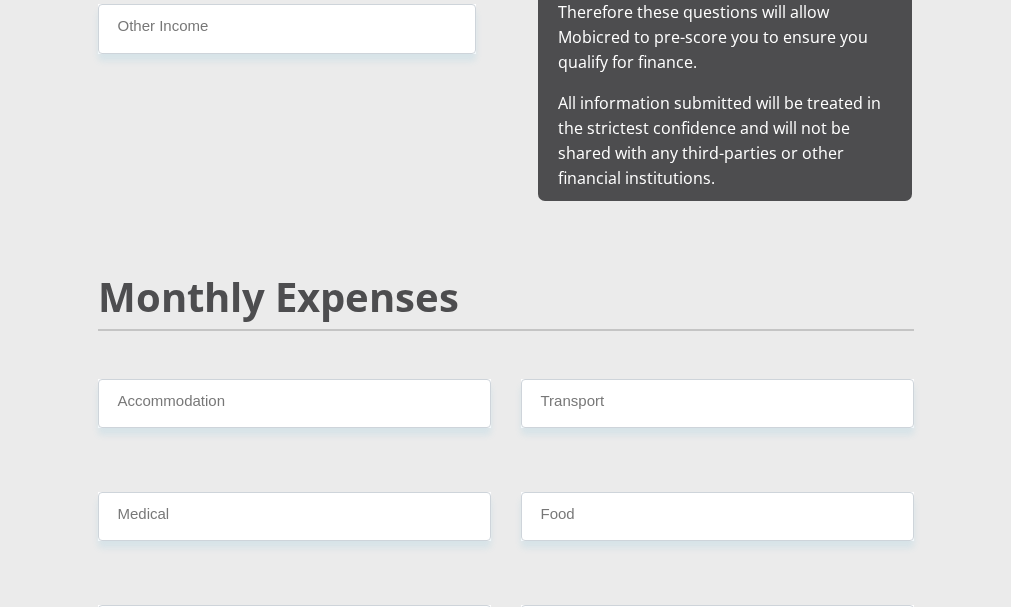 type on "9600" 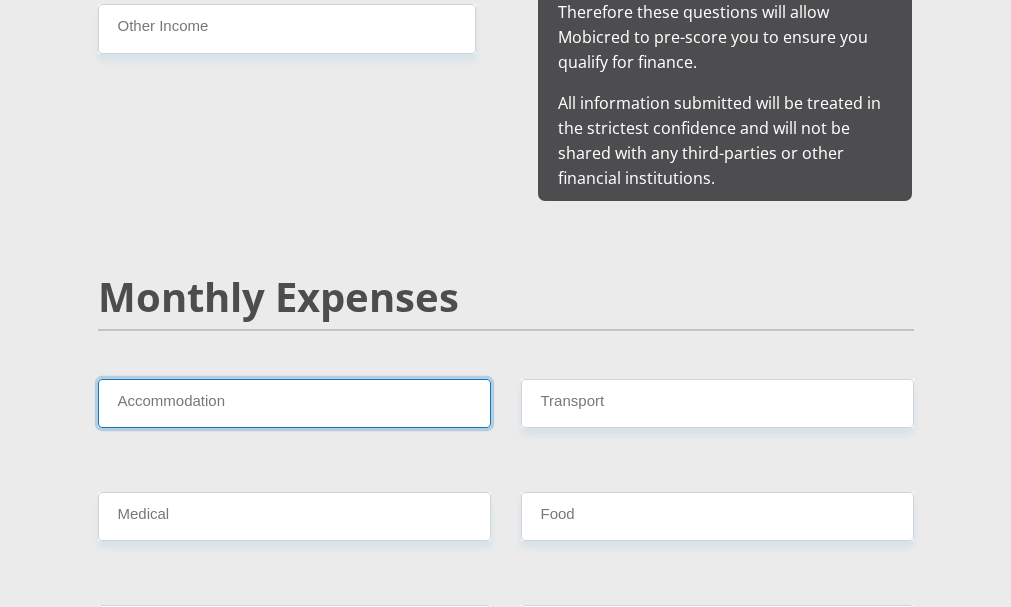 click on "Accommodation" at bounding box center [294, 403] 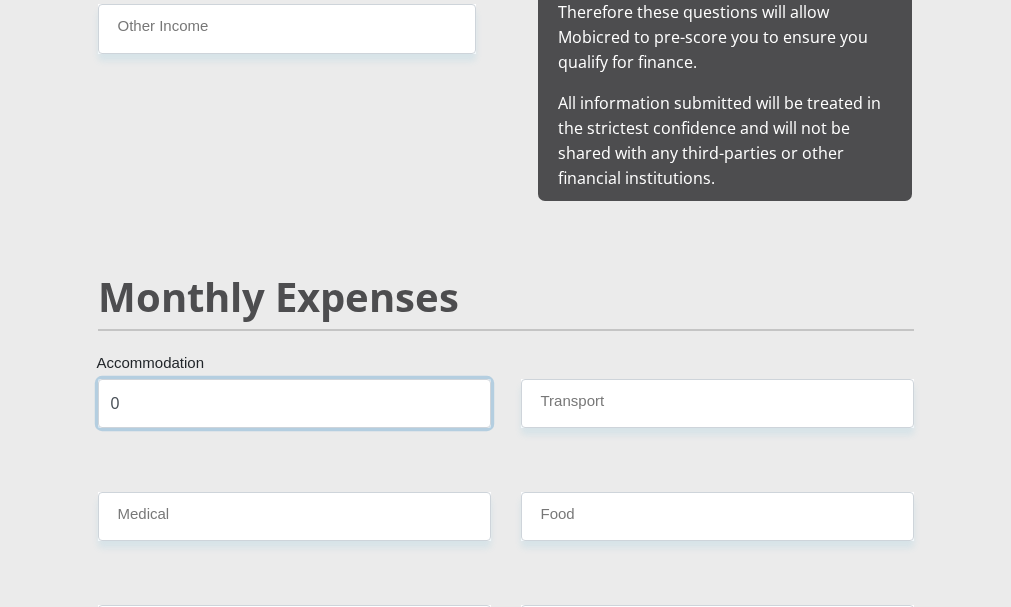 type on "0" 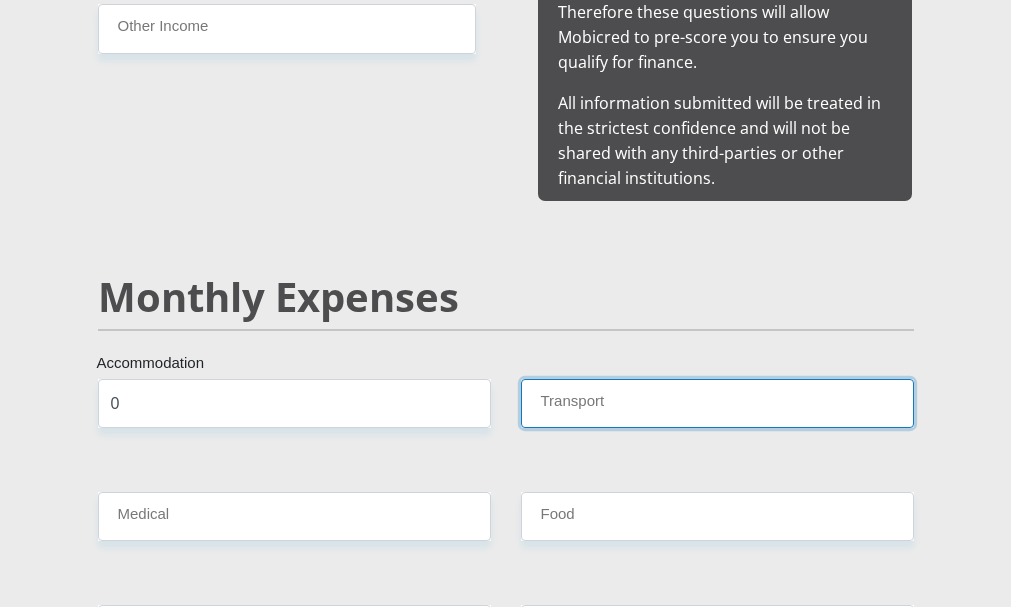 click on "Transport" at bounding box center (717, 403) 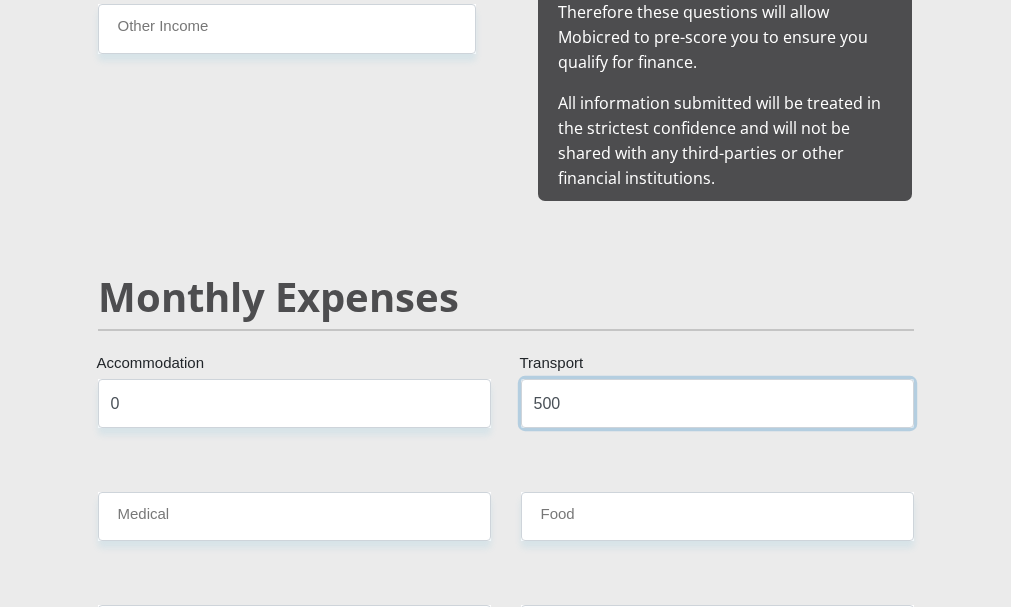 type on "500" 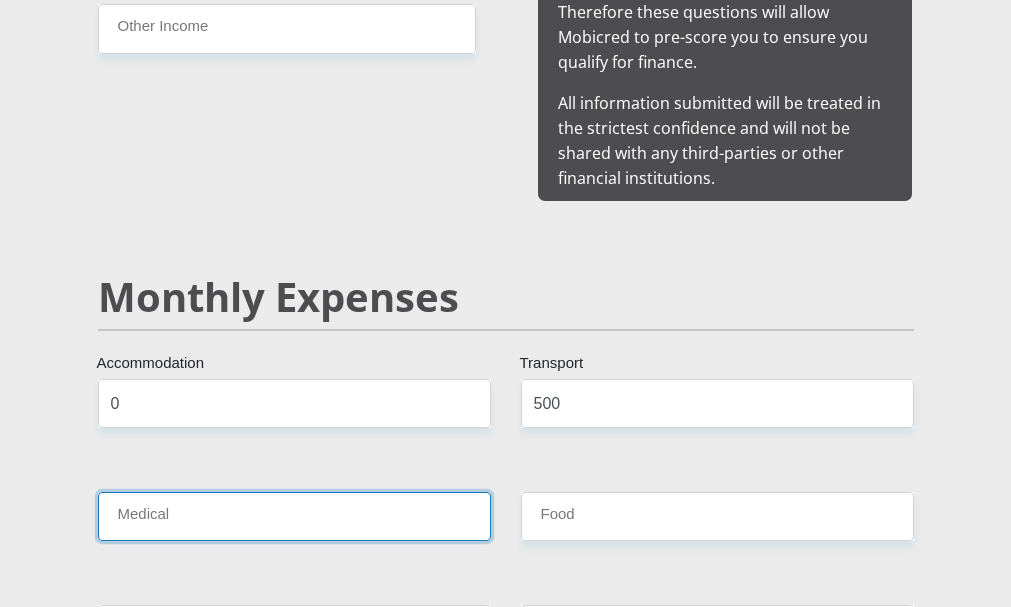 click on "Medical" at bounding box center (294, 516) 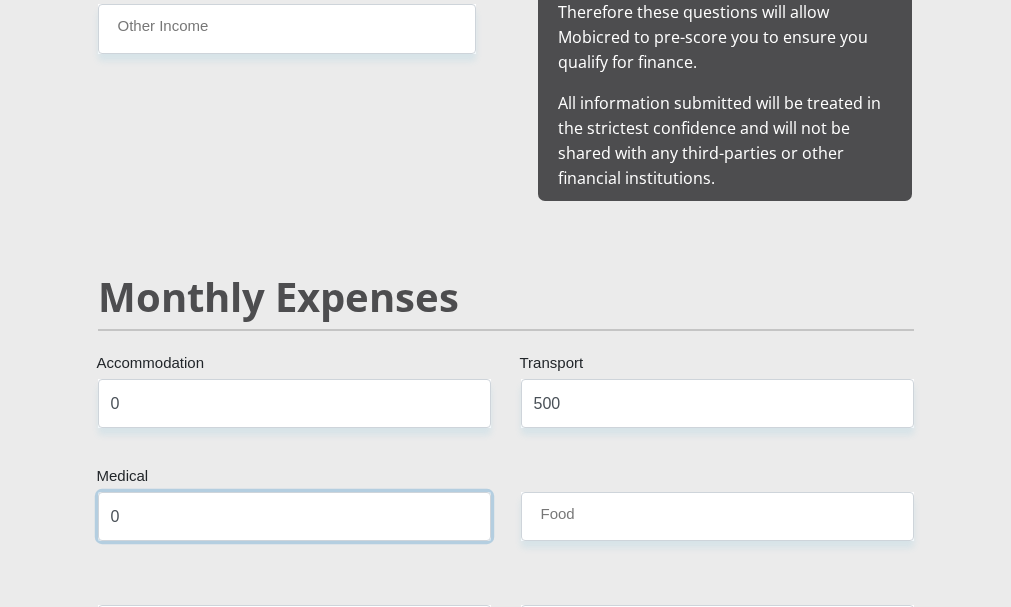 type on "0" 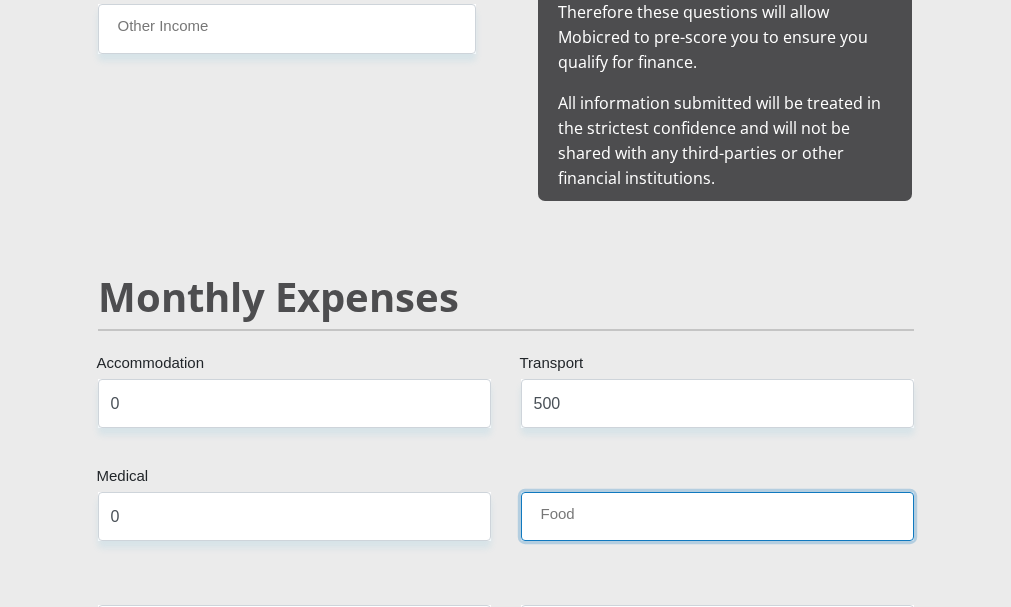 click on "Food" at bounding box center (717, 516) 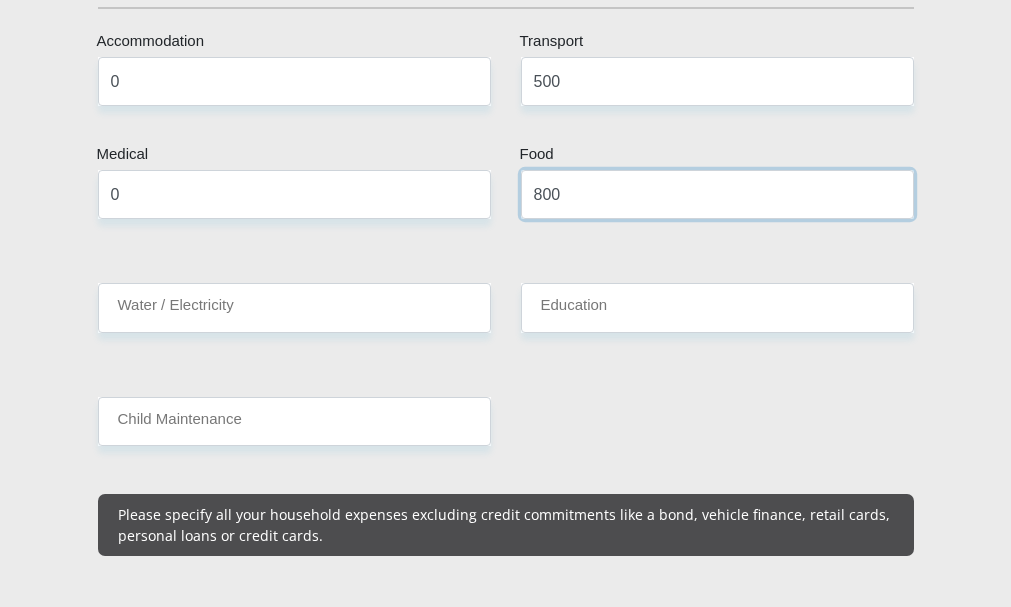 scroll, scrollTop: 2675, scrollLeft: 0, axis: vertical 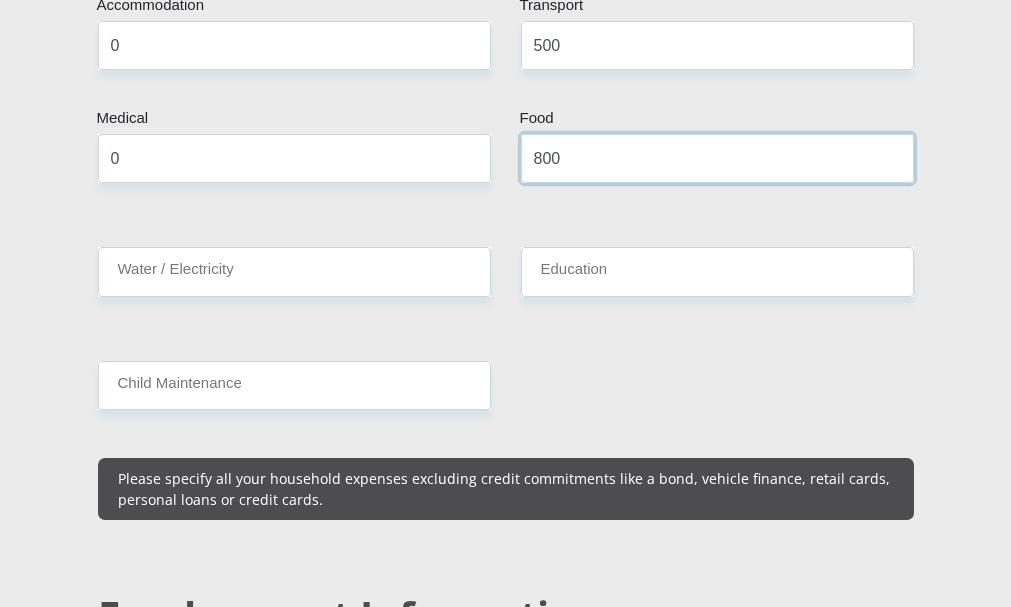 type on "800" 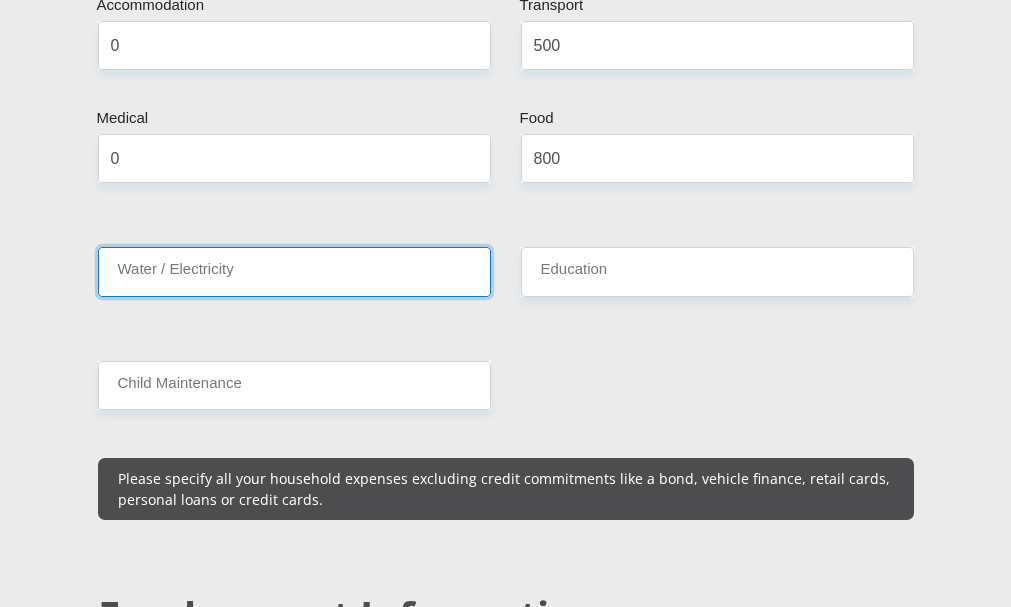 click on "Water / Electricity" at bounding box center [294, 271] 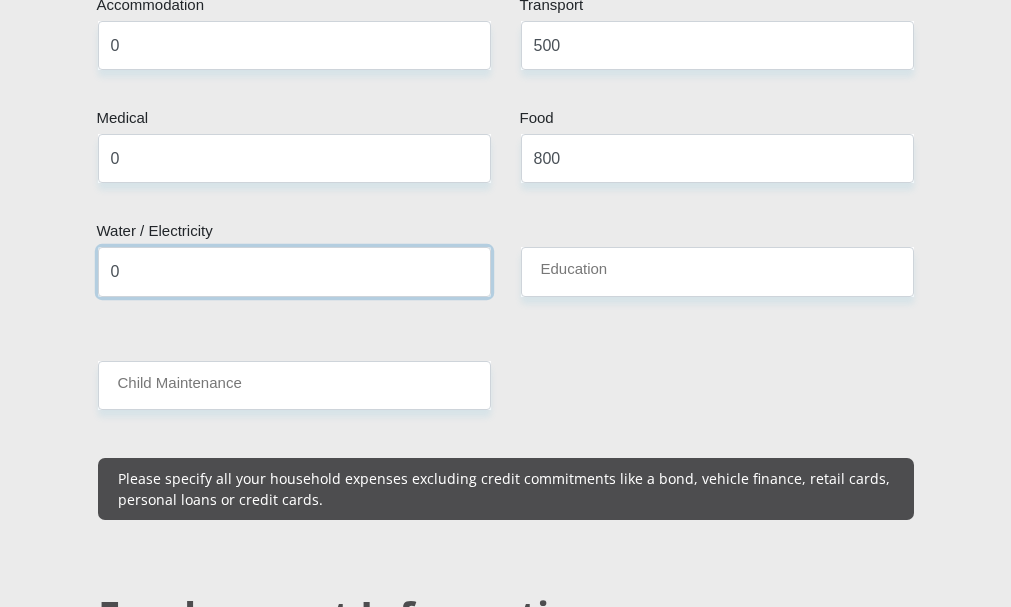 type on "0" 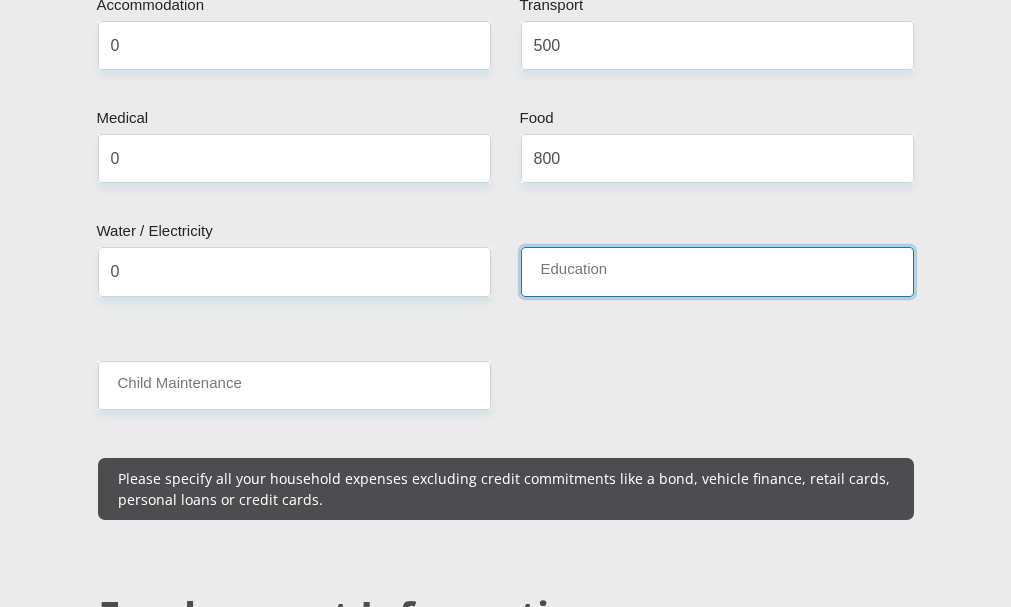 click on "Education" at bounding box center (717, 271) 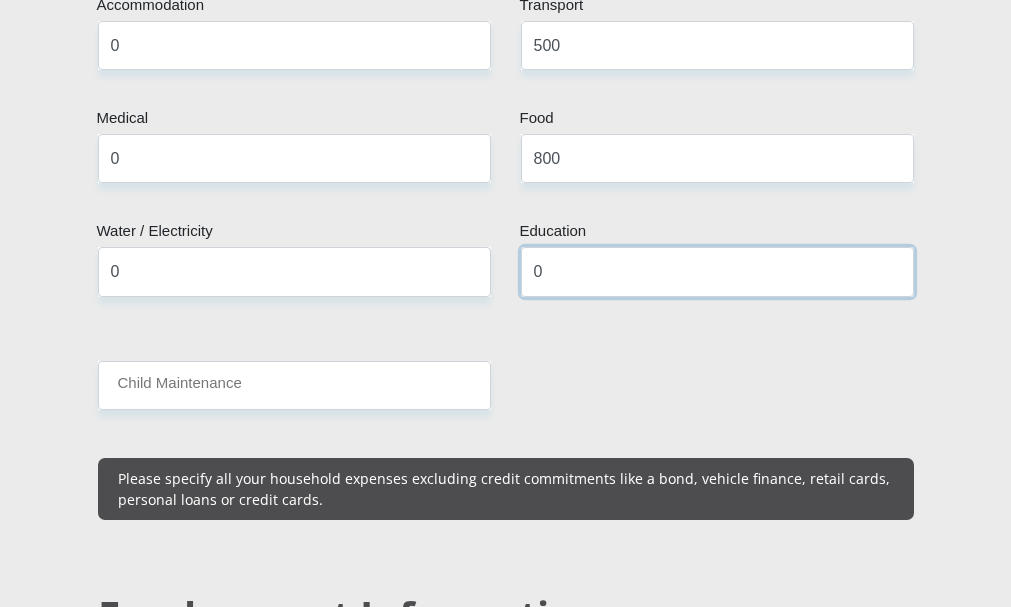 type on "0" 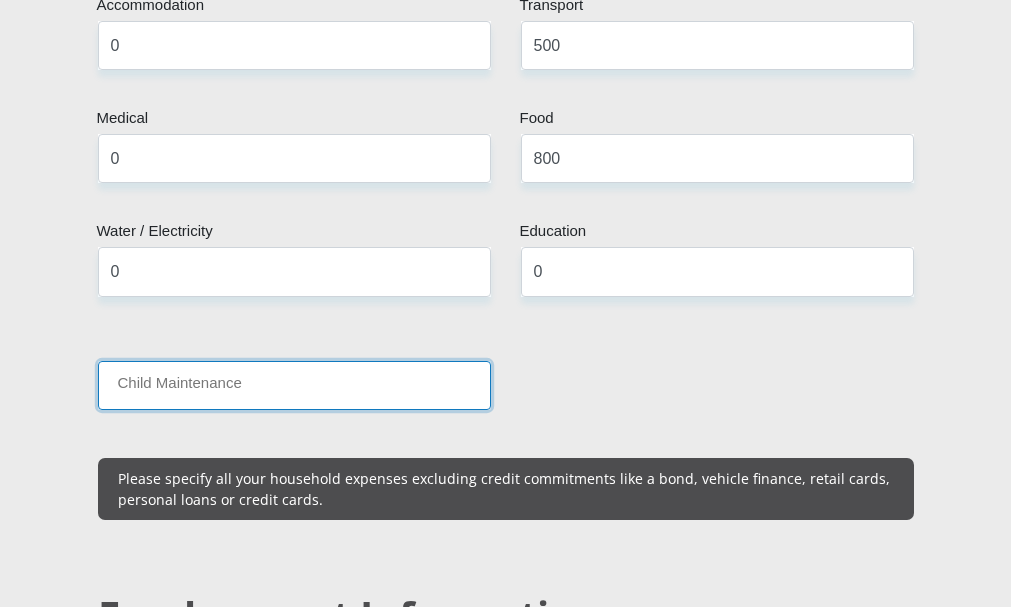 click on "Child Maintenance" at bounding box center [294, 385] 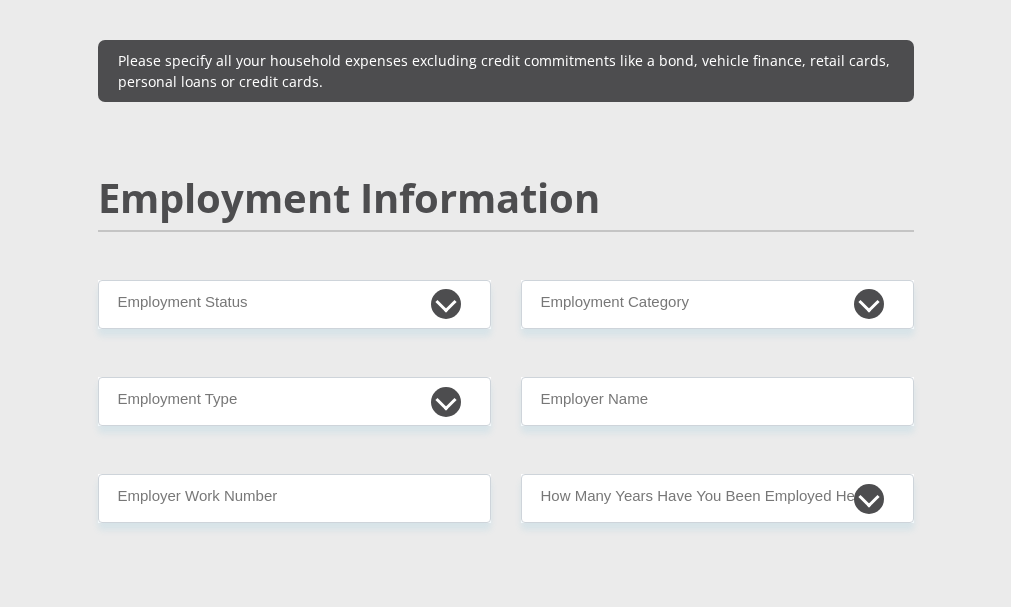 scroll, scrollTop: 3129, scrollLeft: 0, axis: vertical 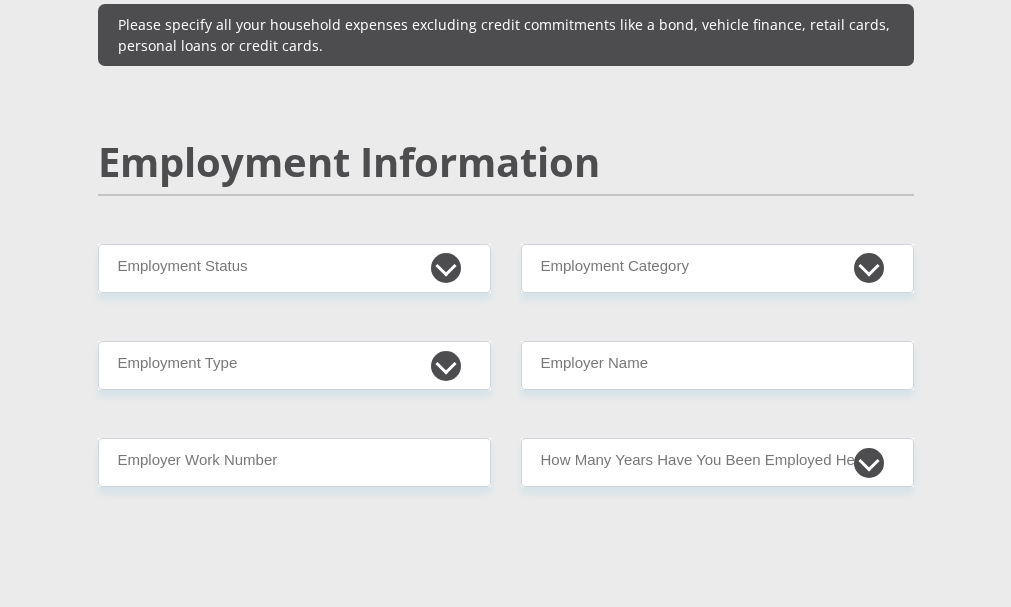 type on "0" 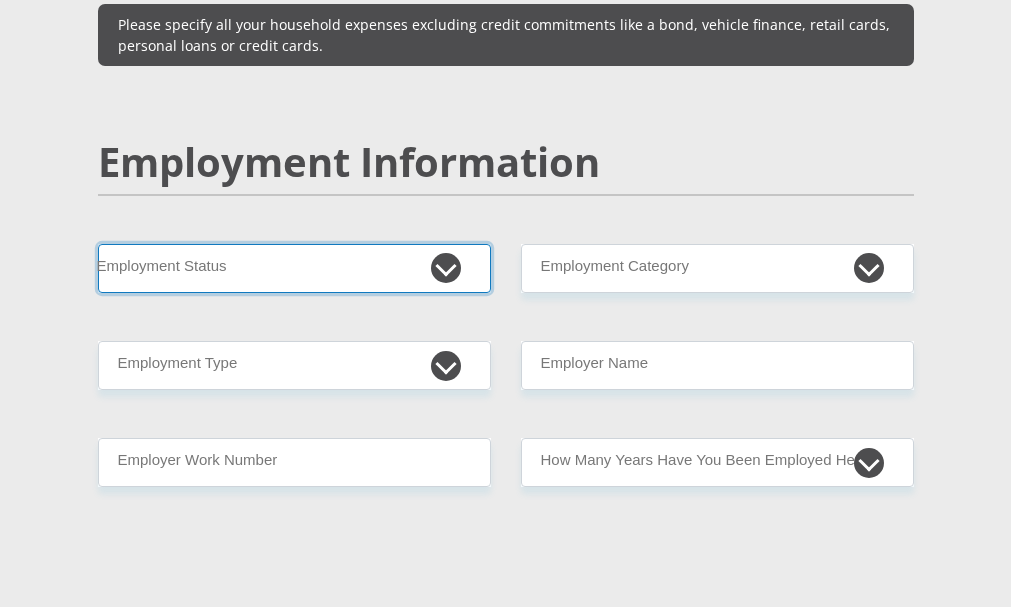 click on "Permanent/Full-time
Part-time/Casual
Contract Worker
Self-Employed
Housewife
Retired
Student
Medically Boarded
Disability
Unemployed" at bounding box center (294, 268) 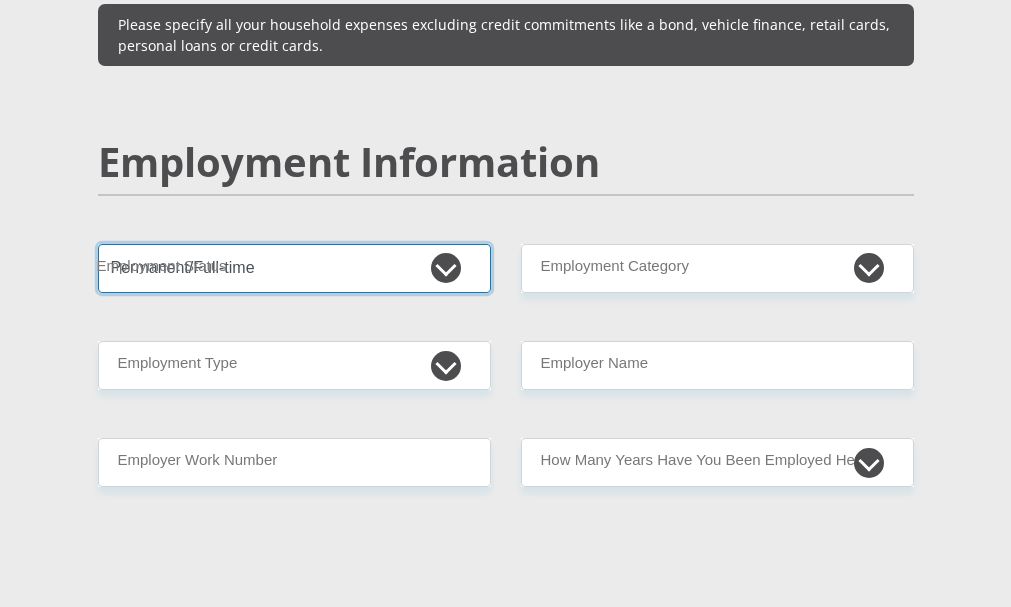 click on "Permanent/Full-time
Part-time/Casual
Contract Worker
Self-Employed
Housewife
Retired
Student
Medically Boarded
Disability
Unemployed" at bounding box center [294, 268] 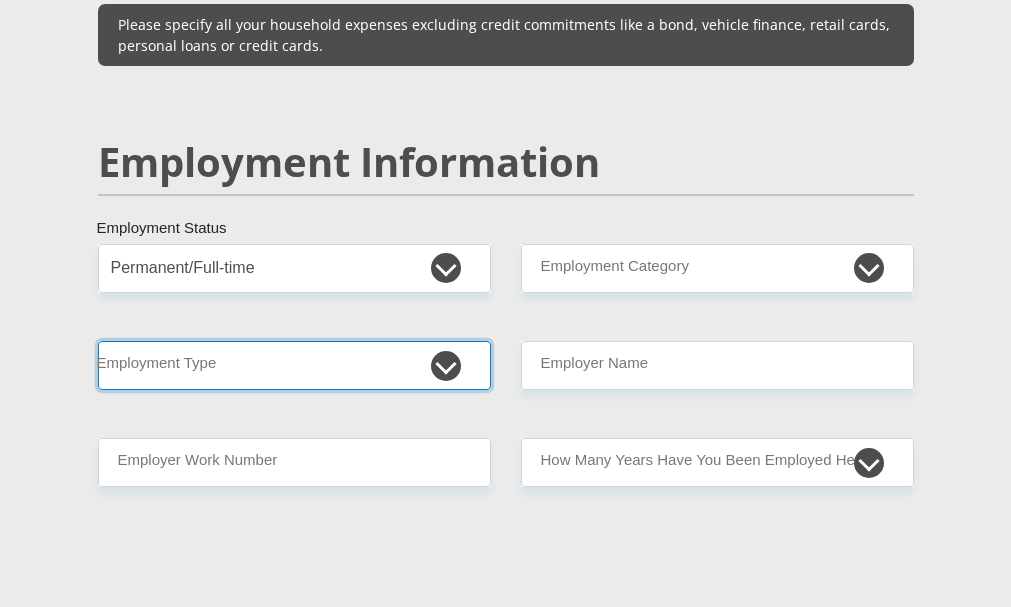 click on "College/Lecturer
Craft Seller
Creative
Driver
Executive
Farmer
Forces - Non Commissioned
Forces - Officer
Hawker
Housewife
Labourer
Licenced Professional
Manager
Miner
Non Licenced Professional
Office Staff/Clerk
Outside Worker
Pensioner
Permanent Teacher
Production/Manufacturing
Sales
Self-Employed
Semi-Professional Worker
Service Industry  Social Worker  Student" at bounding box center [294, 365] 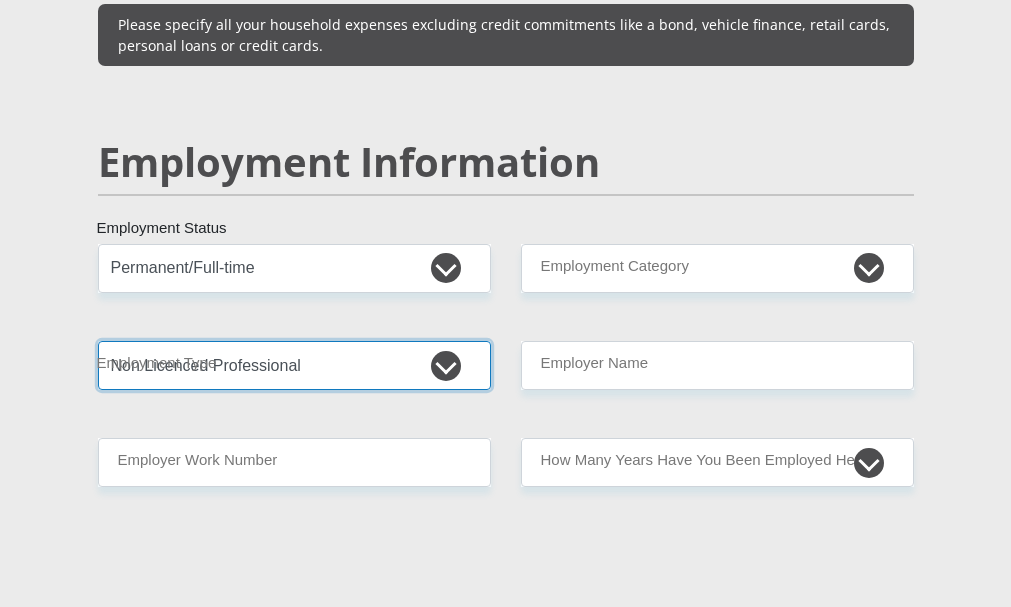 click on "College/Lecturer
Craft Seller
Creative
Driver
Executive
Farmer
Forces - Non Commissioned
Forces - Officer
Hawker
Housewife
Labourer
Licenced Professional
Manager
Miner
Non Licenced Professional
Office Staff/Clerk
Outside Worker
Pensioner
Permanent Teacher
Production/Manufacturing
Sales
Self-Employed
Semi-Professional Worker
Service Industry  Social Worker  Student" at bounding box center (294, 365) 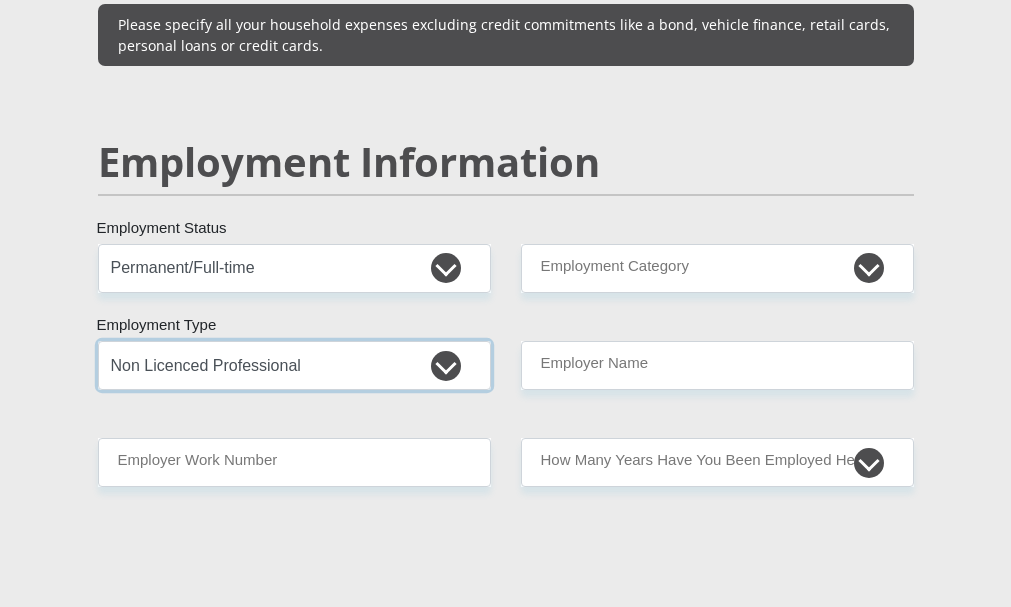 click on "College/Lecturer
Craft Seller
Creative
Driver
Executive
Farmer
Forces - Non Commissioned
Forces - Officer
Hawker
Housewife
Labourer
Licenced Professional
Manager
Miner
Non Licenced Professional
Office Staff/Clerk
Outside Worker
Pensioner
Permanent Teacher
Production/Manufacturing
Sales
Self-Employed
Semi-Professional Worker
Service Industry  Social Worker  Student" at bounding box center [294, 365] 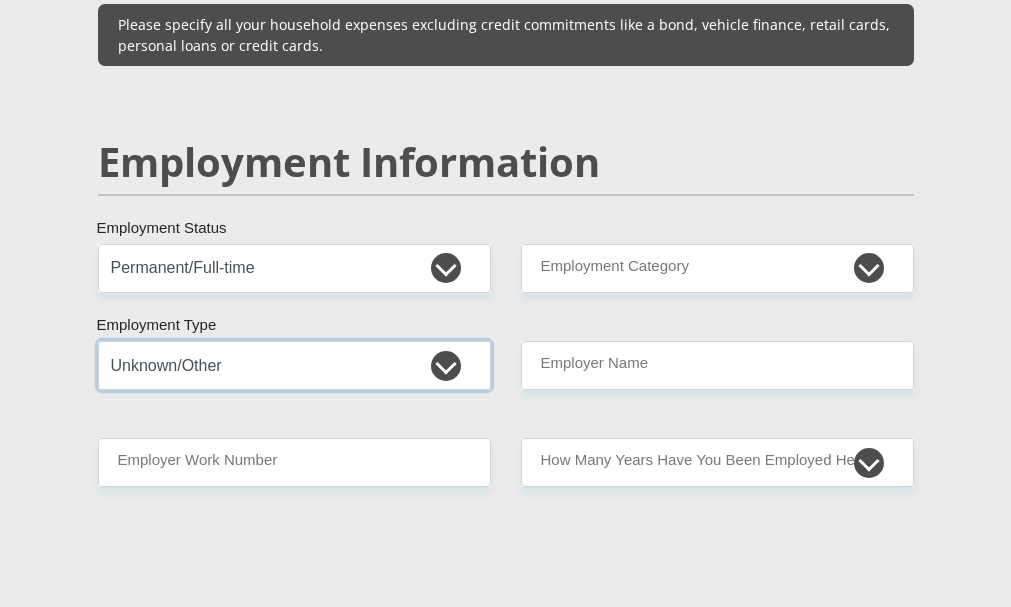 click on "College/Lecturer
Craft Seller
Creative
Driver
Executive
Farmer
Forces - Non Commissioned
Forces - Officer
Hawker
Housewife
Labourer
Licenced Professional
Manager
Miner
Non Licenced Professional
Office Staff/Clerk
Outside Worker
Pensioner
Permanent Teacher
Production/Manufacturing
Sales
Self-Employed
Semi-Professional Worker
Service Industry  Social Worker  Student" at bounding box center [294, 365] 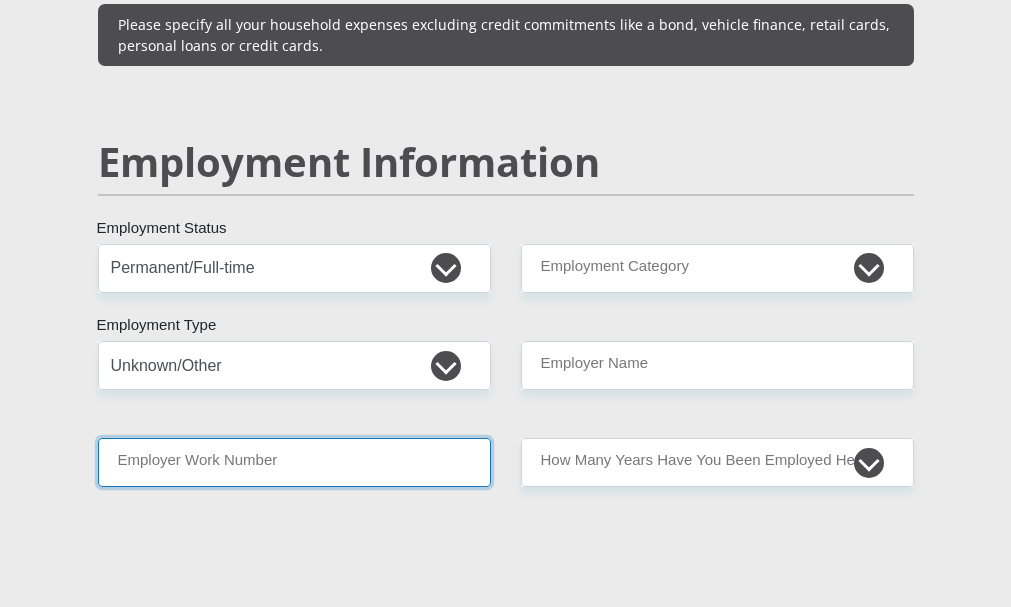 click on "Employer Work Number" at bounding box center (294, 462) 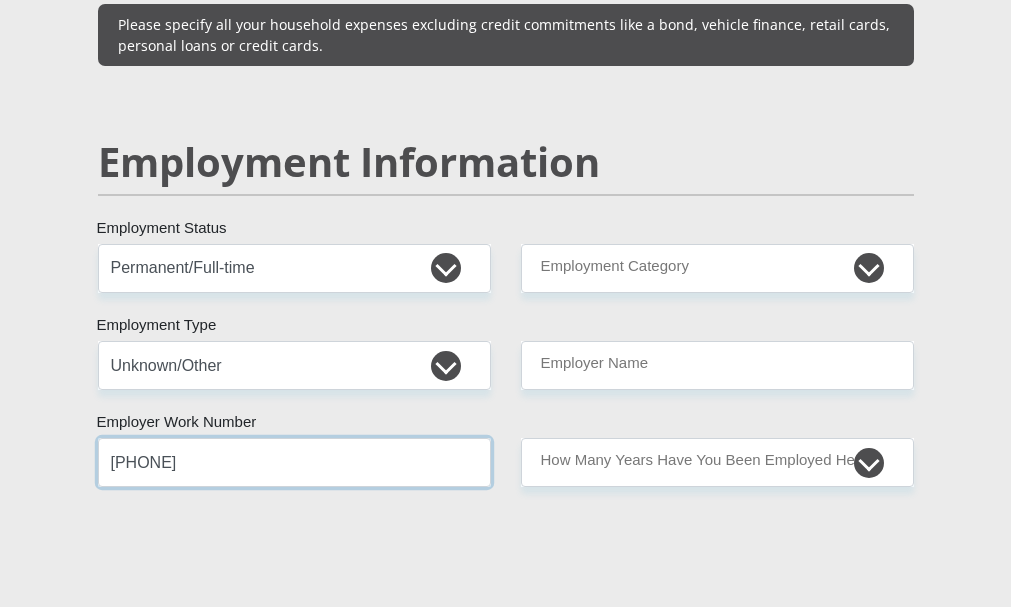 type on "[PHONE]" 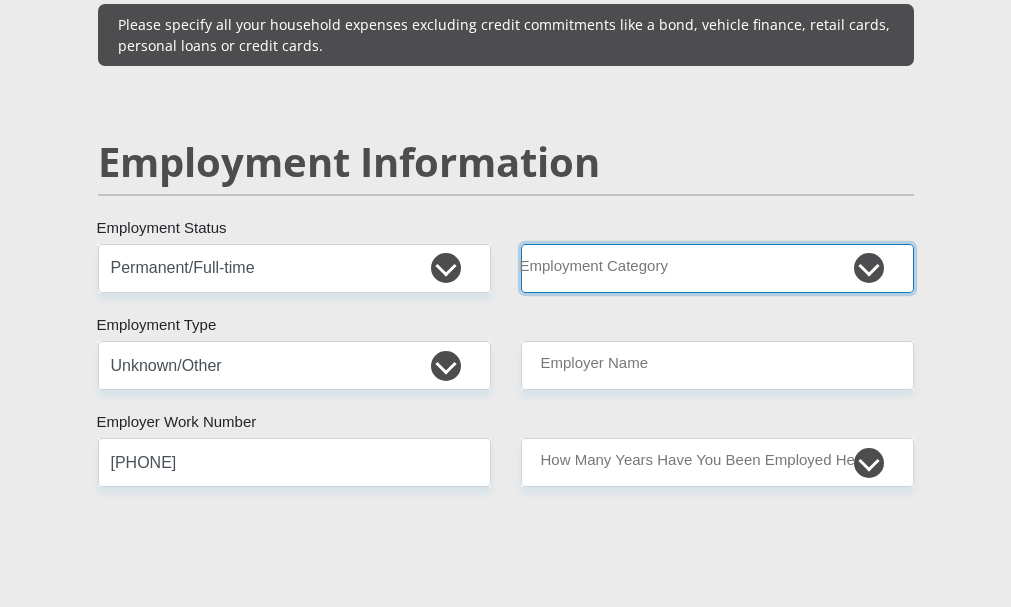 click on "AGRICULTURE
ALCOHOL & TOBACCO
CONSTRUCTION MATERIALS
METALLURGY
EQUIPMENT FOR RENEWABLE ENERGY
SPECIALIZED CONTRACTORS
CAR
GAMING (INCL. INTERNET
OTHER WHOLESALE
UNLICENSED PHARMACEUTICALS
CURRENCY EXCHANGE HOUSES
OTHER FINANCIAL INSTITUTIONS & INSURANCE
REAL ESTATE AGENTS
OIL & GAS
OTHER MATERIALS (E.G. IRON ORE)
PRECIOUS STONES & PRECIOUS METALS
POLITICAL ORGANIZATIONS
RELIGIOUS ORGANIZATIONS(NOT SECTS)
ACTI. HAVING BUSINESS DEAL WITH PUBLIC ADMINISTRATION
LAUNDROMATS" at bounding box center (717, 268) 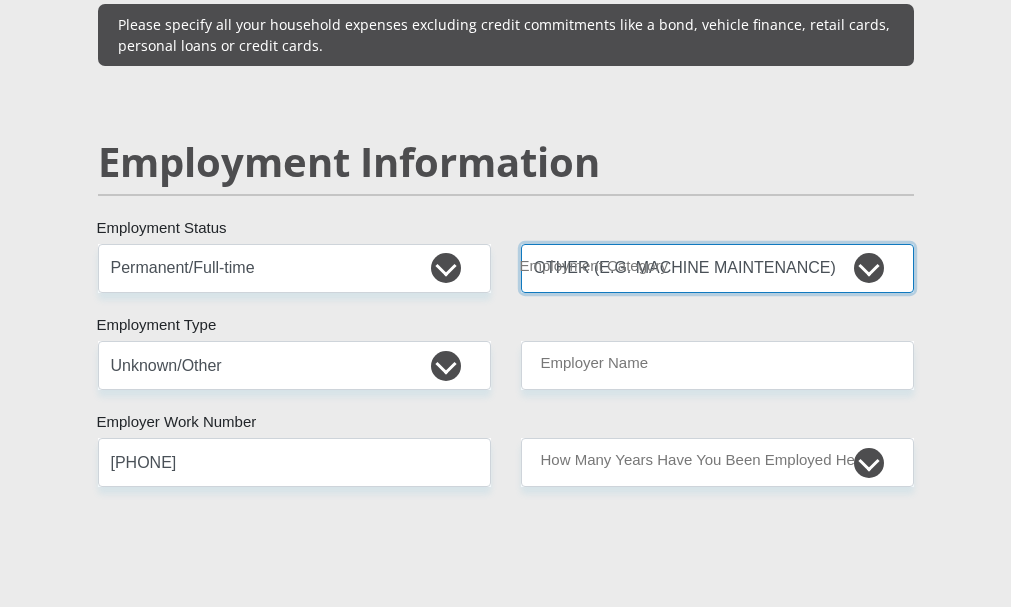 click on "AGRICULTURE
ALCOHOL & TOBACCO
CONSTRUCTION MATERIALS
METALLURGY
EQUIPMENT FOR RENEWABLE ENERGY
SPECIALIZED CONTRACTORS
CAR
GAMING (INCL. INTERNET
OTHER WHOLESALE
UNLICENSED PHARMACEUTICALS
CURRENCY EXCHANGE HOUSES
OTHER FINANCIAL INSTITUTIONS & INSURANCE
REAL ESTATE AGENTS
OIL & GAS
OTHER MATERIALS (E.G. IRON ORE)
PRECIOUS STONES & PRECIOUS METALS
POLITICAL ORGANIZATIONS
RELIGIOUS ORGANIZATIONS(NOT SECTS)
ACTI. HAVING BUSINESS DEAL WITH PUBLIC ADMINISTRATION
LAUNDROMATS" at bounding box center [717, 268] 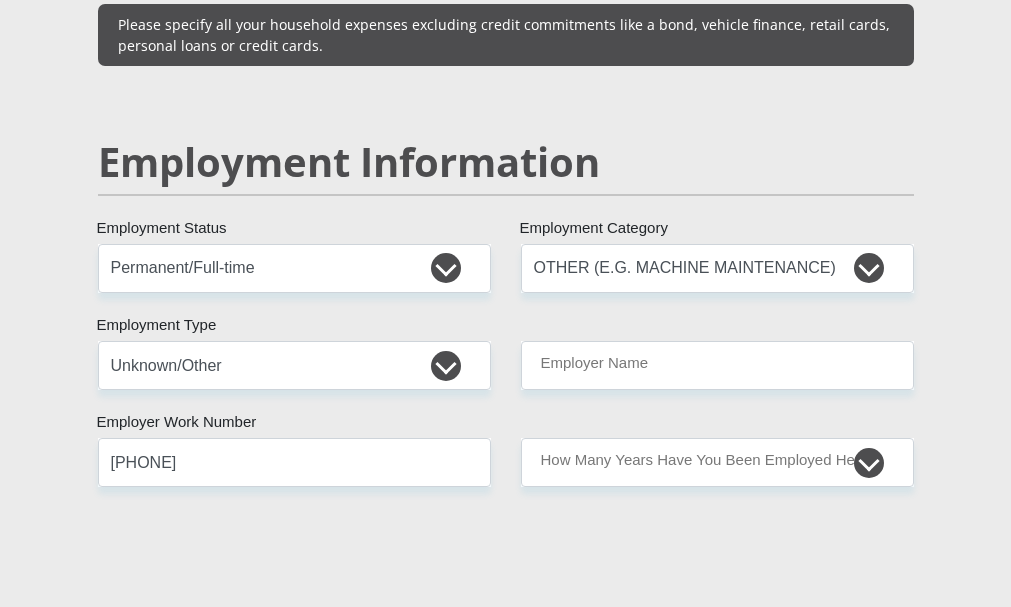 click on "Mr
Ms
Mrs
Dr
Other
Title
[LAST]
First Name
[FIRST]
Surname
South African ID Number
Please input valid ID number
South Africa
Afghanistan
Aland Islands
Albania
Algeria
America Samoa
American Virgin Islands
Andorra
Angola
Anguilla
Antarctica
Antigua and Barbuda
Argentina  Armenia" at bounding box center (506, 242) 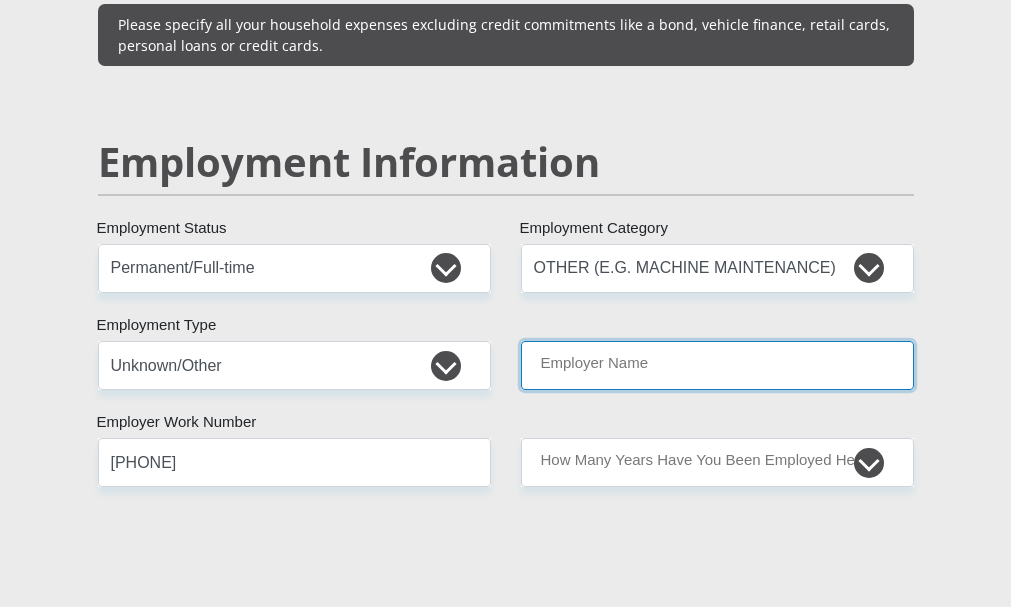 click on "Employer Name" at bounding box center (717, 365) 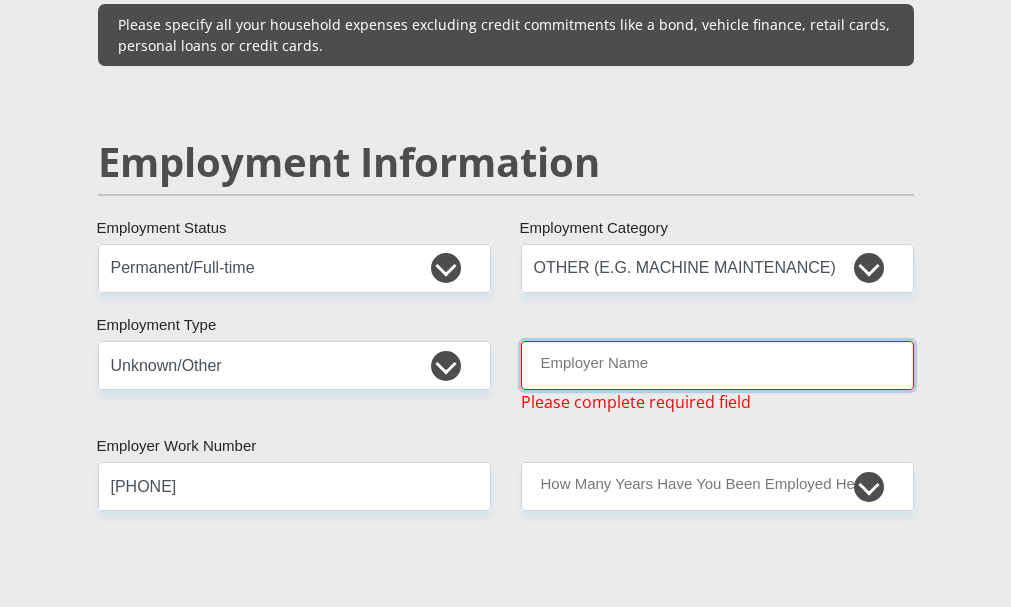 type on "e" 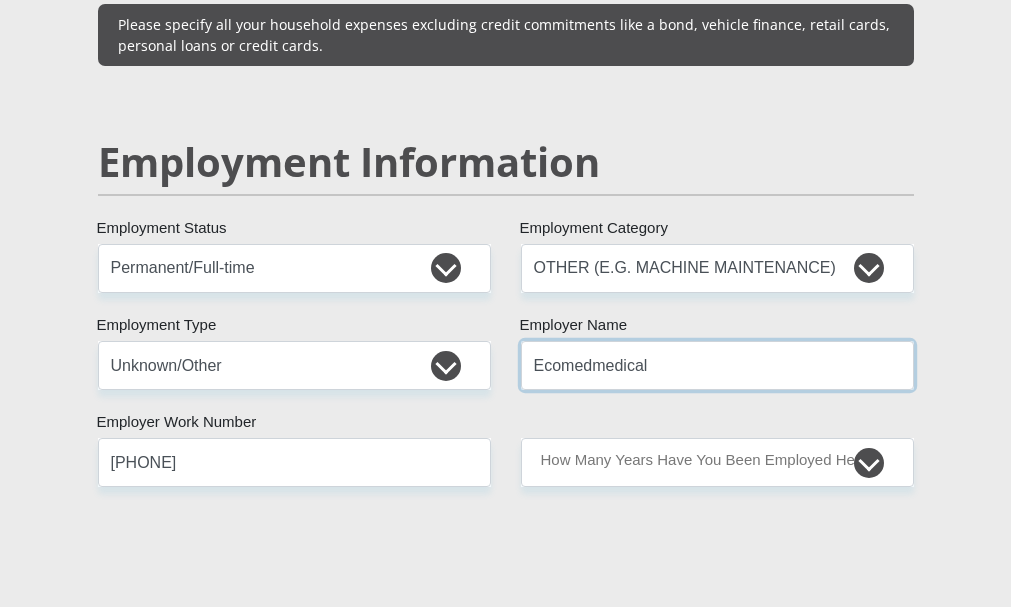 type on "Ecomedmedical" 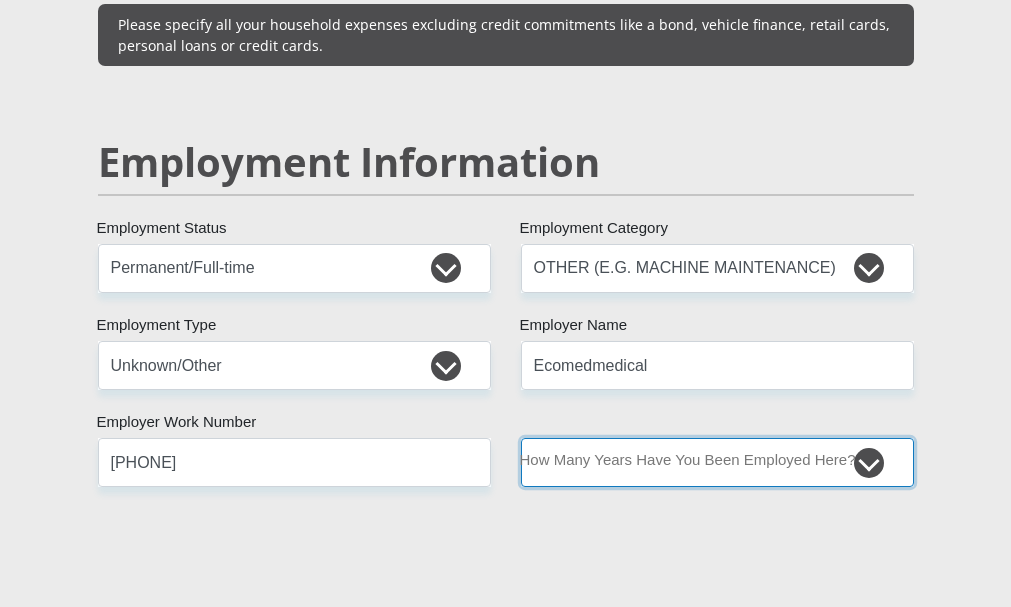 click on "less than 1 year
1-3 years
3-5 years
5+ years" at bounding box center (717, 462) 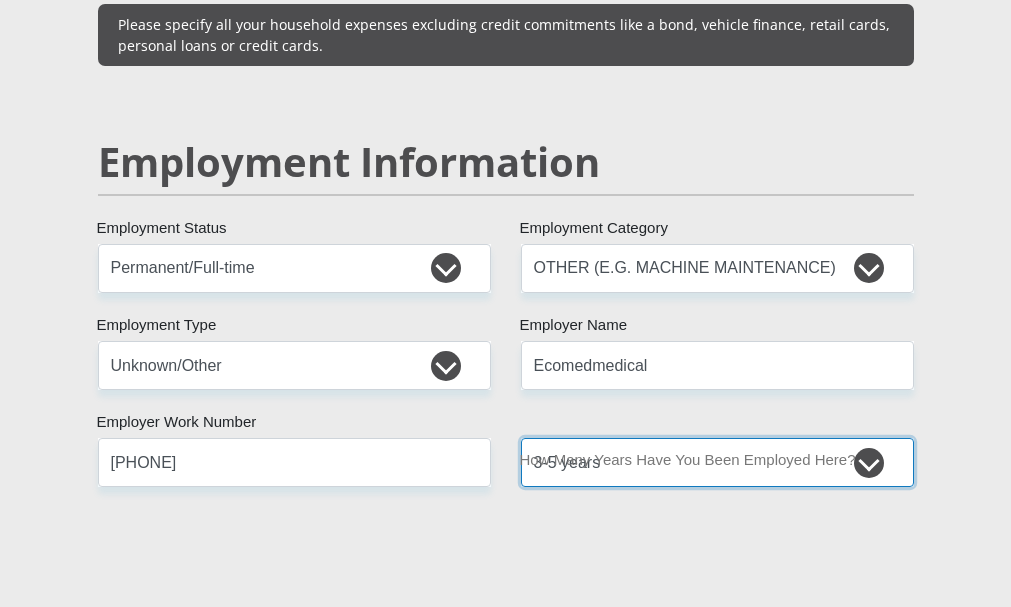 click on "less than 1 year
1-3 years
3-5 years
5+ years" at bounding box center [717, 462] 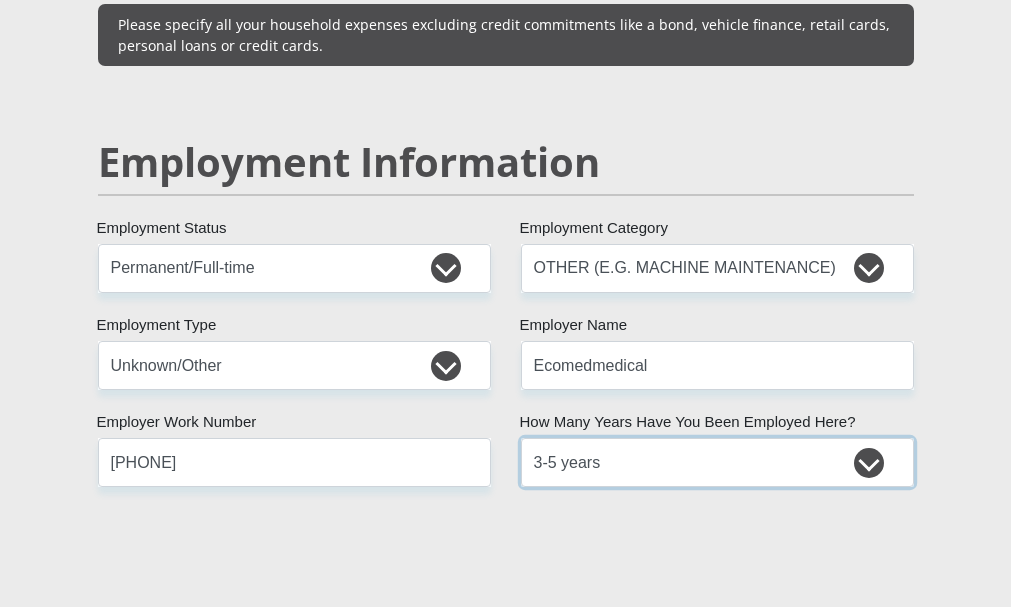 click on "less than 1 year
1-3 years
3-5 years
5+ years" at bounding box center [717, 462] 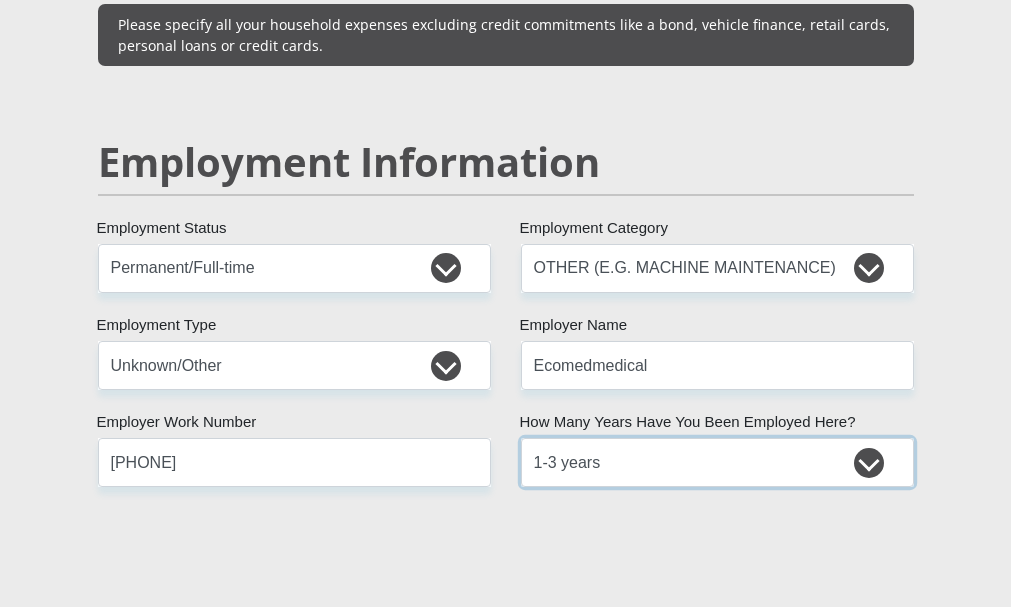 click on "less than 1 year
1-3 years
3-5 years
5+ years" at bounding box center (717, 462) 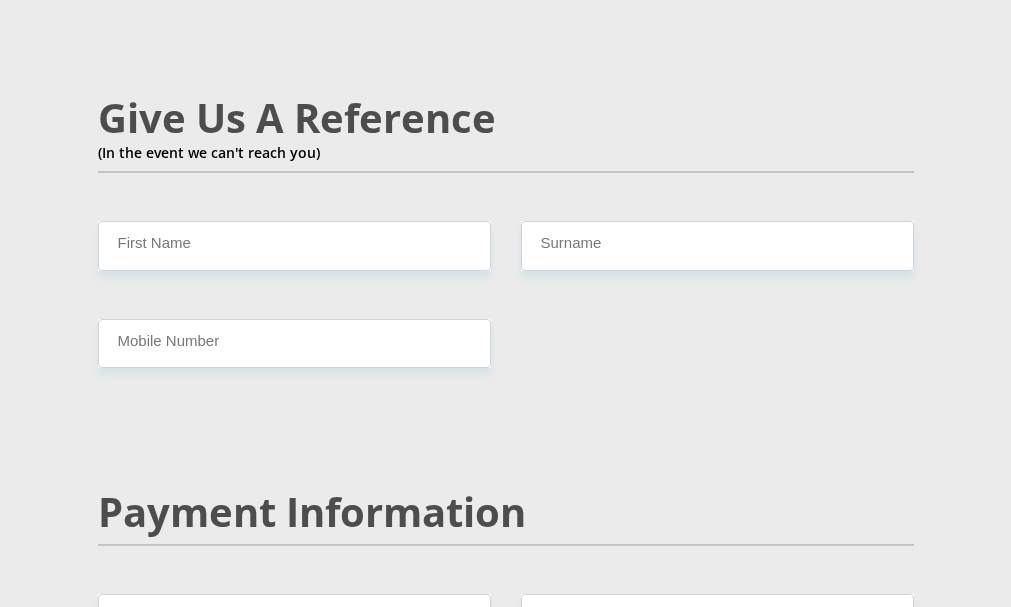 scroll, scrollTop: 3654, scrollLeft: 0, axis: vertical 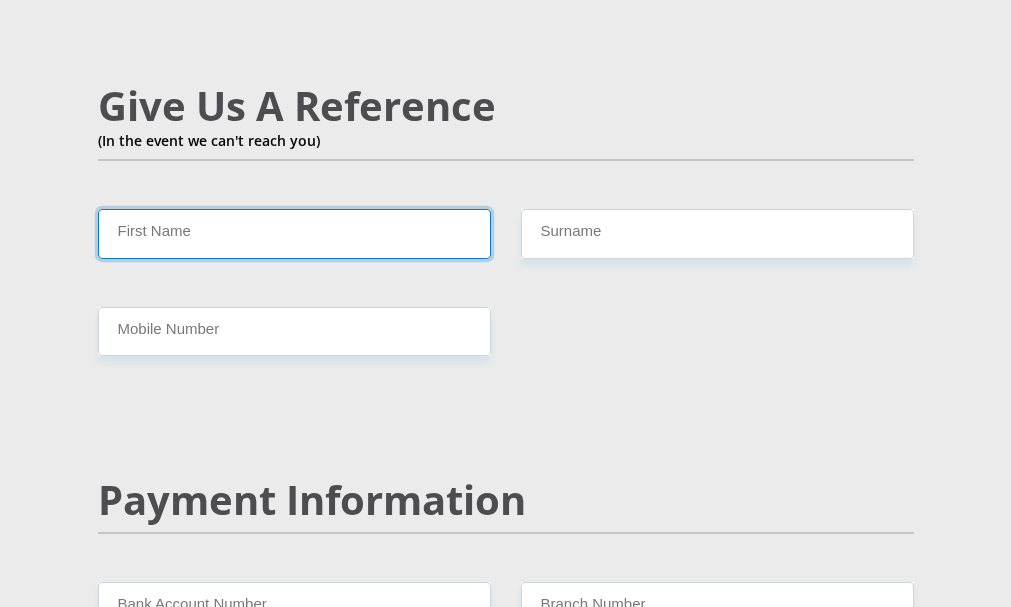 click on "First Name" at bounding box center (294, 233) 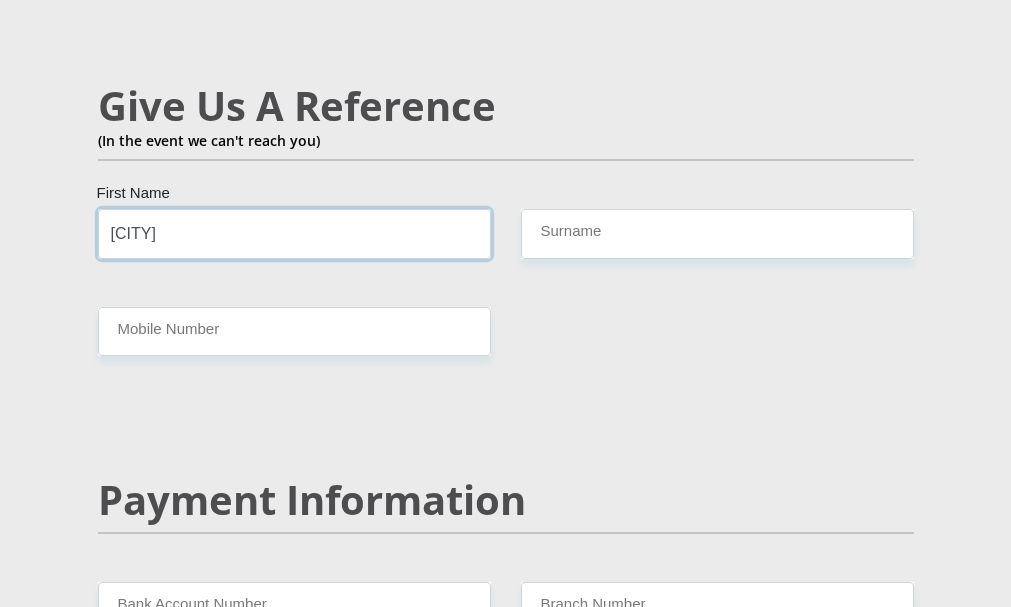 type on "[CITY]" 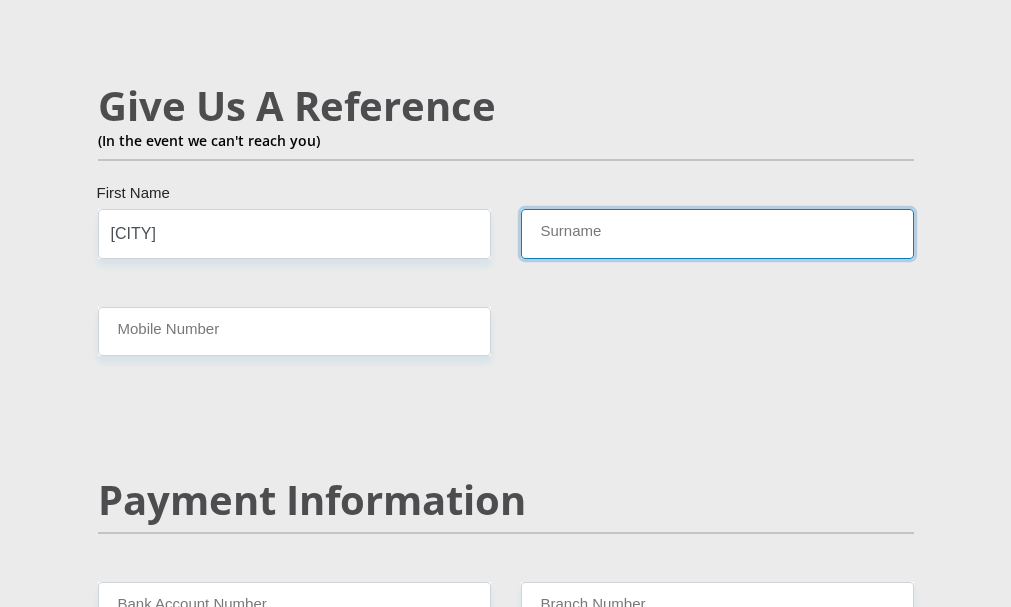 click on "Surname" at bounding box center (717, 233) 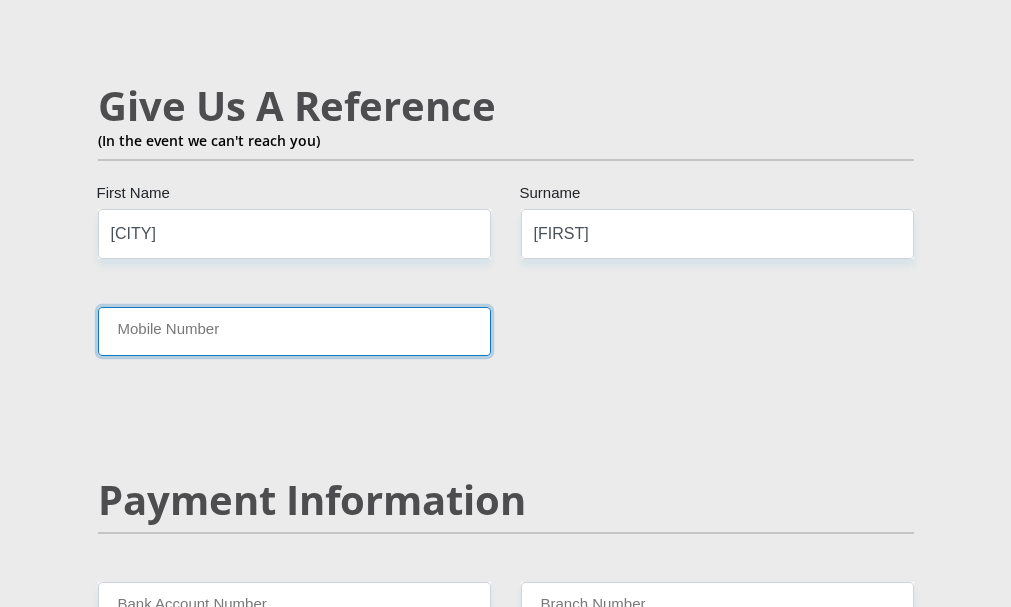 click on "Mobile Number" at bounding box center (294, 331) 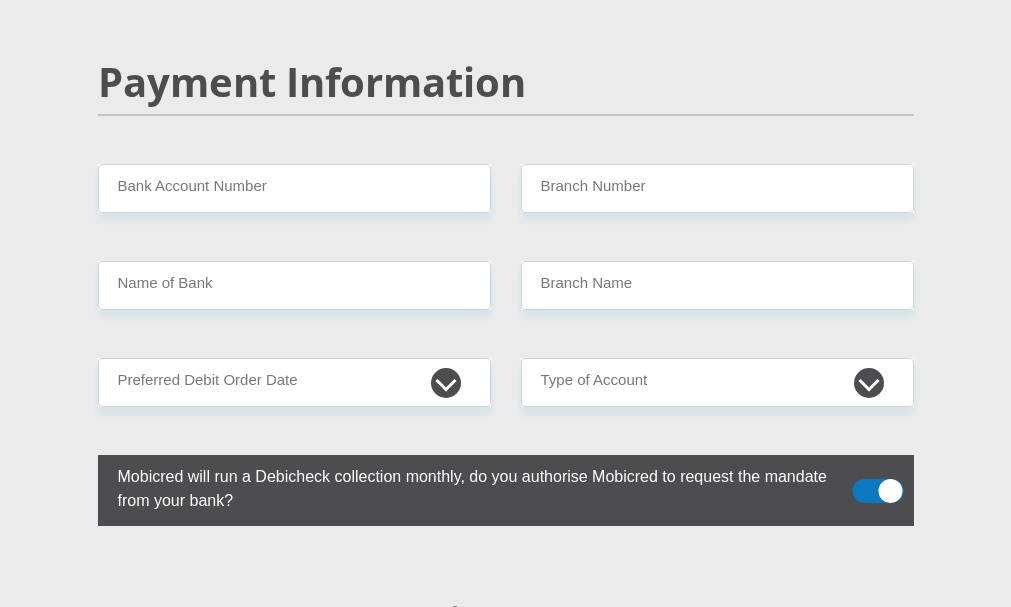 scroll, scrollTop: 4024, scrollLeft: 0, axis: vertical 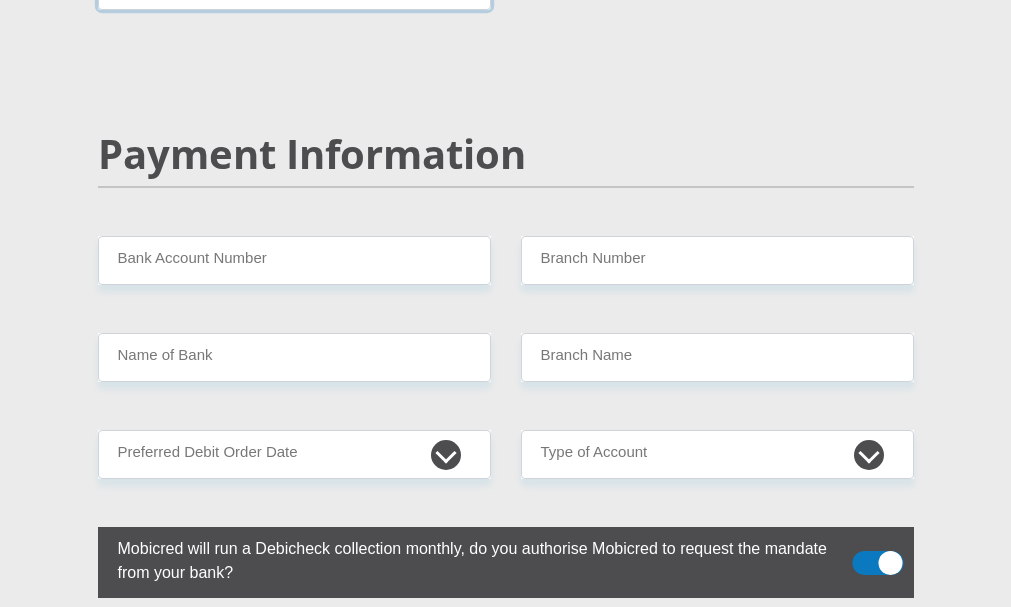 type on "[PHONE]" 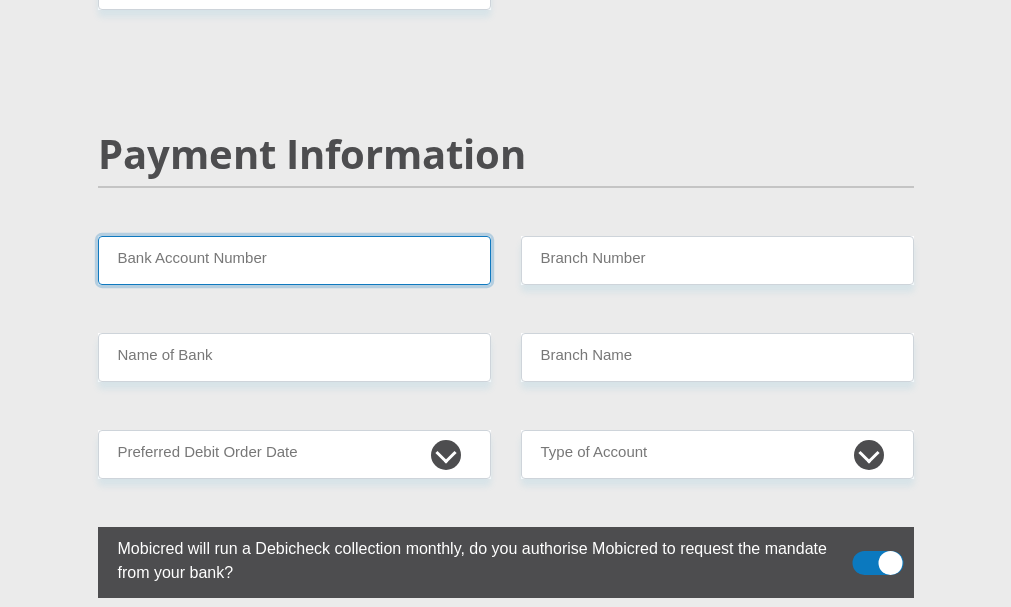 click on "Bank Account Number" at bounding box center (294, 260) 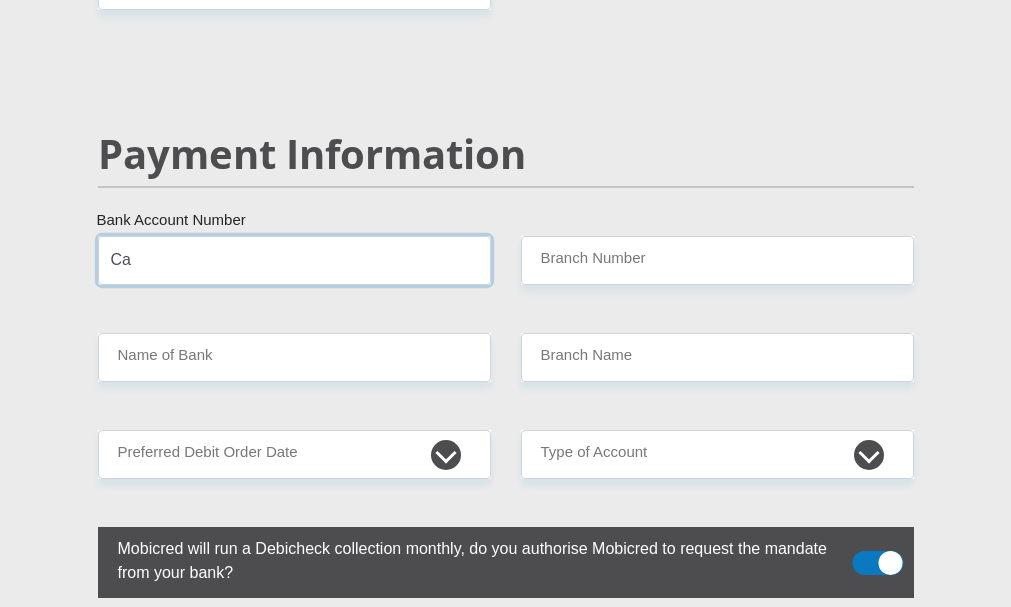 type on "C" 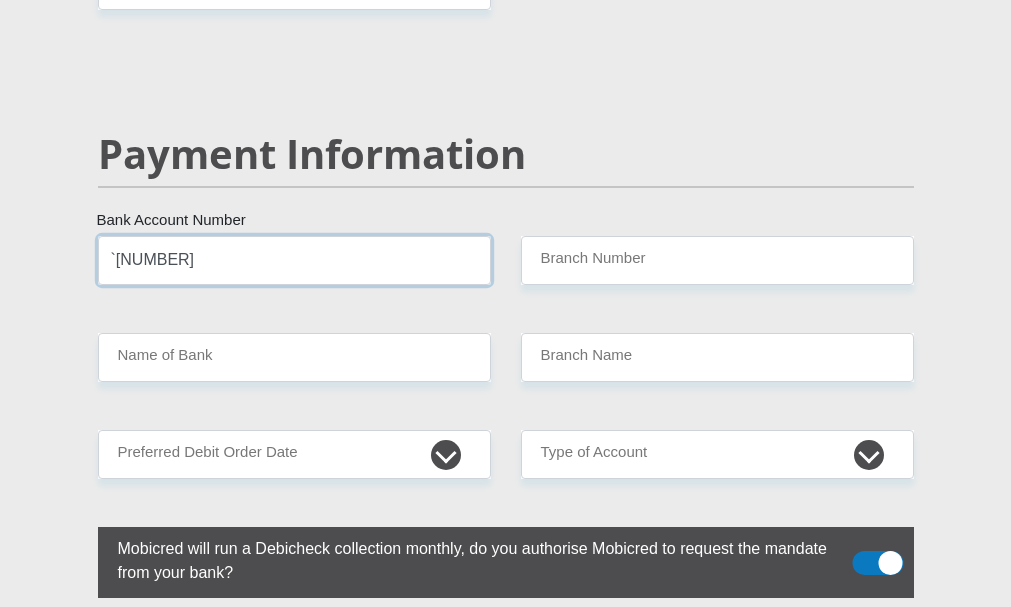 type on "`" 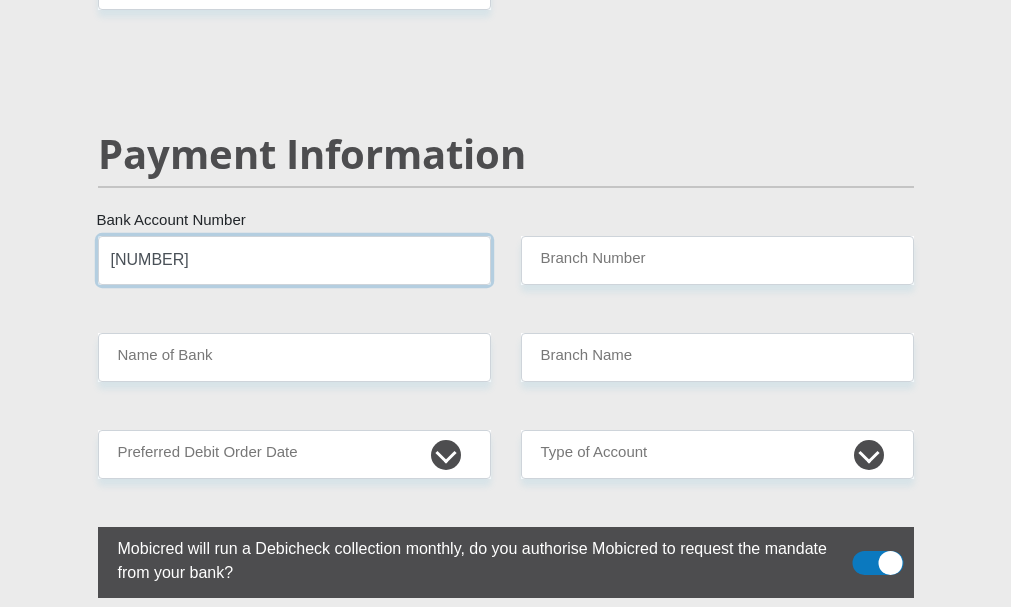 type on "[NUMBER]" 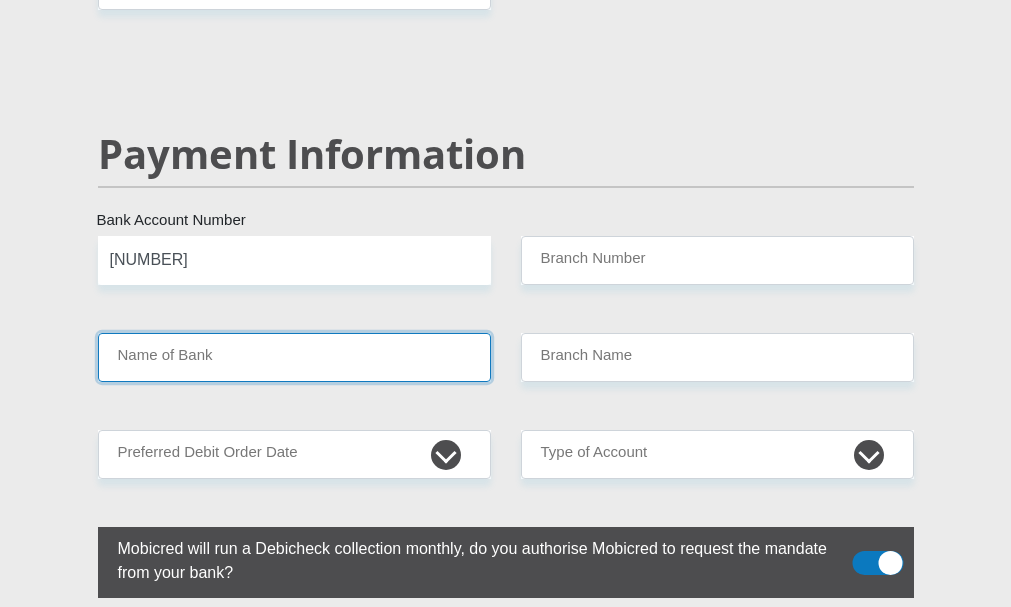 click on "Name of Bank" at bounding box center [294, 357] 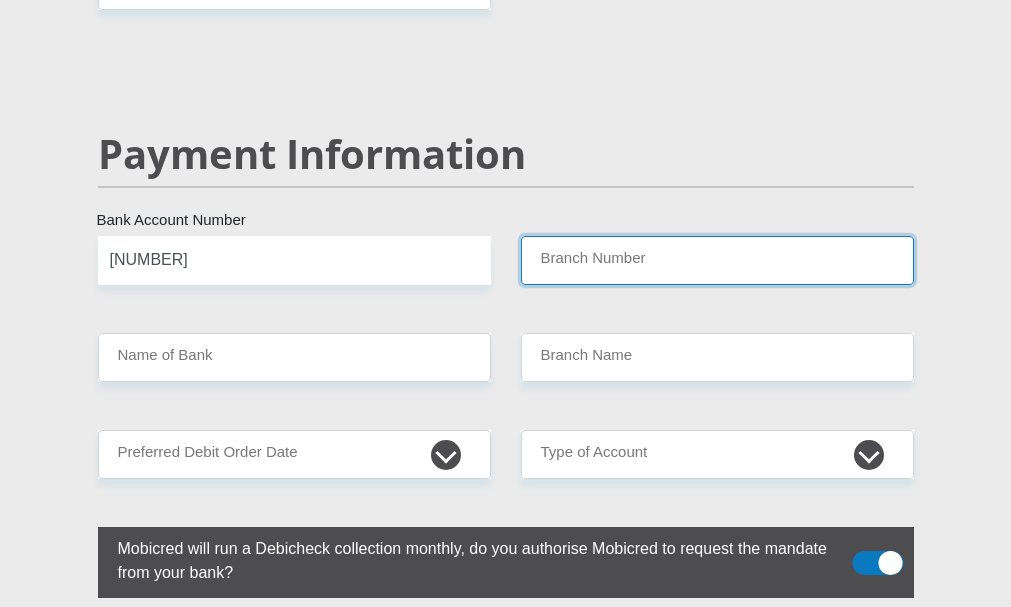 click on "Branch Number" at bounding box center (717, 260) 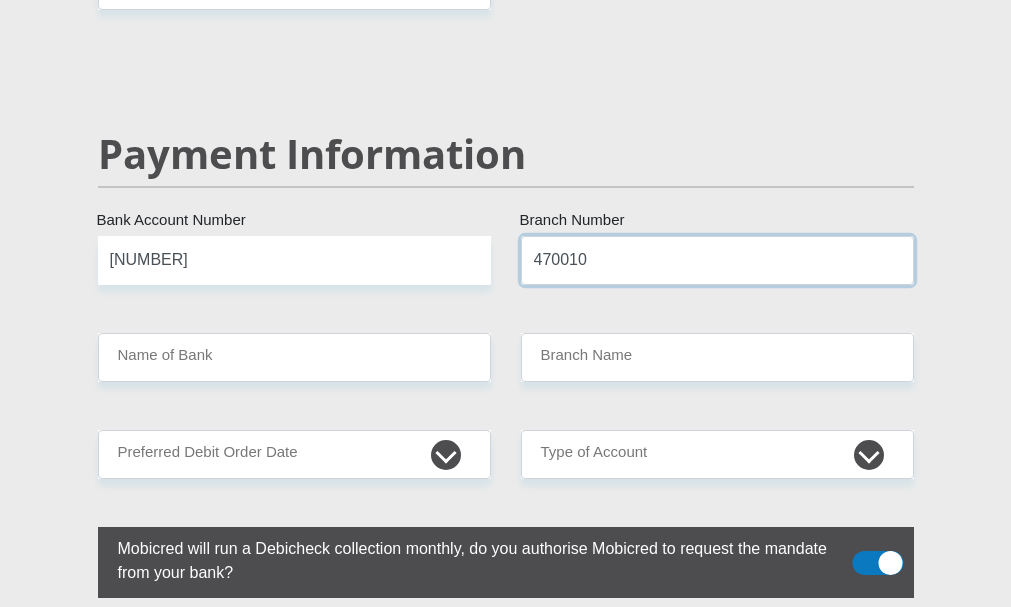 type on "470010" 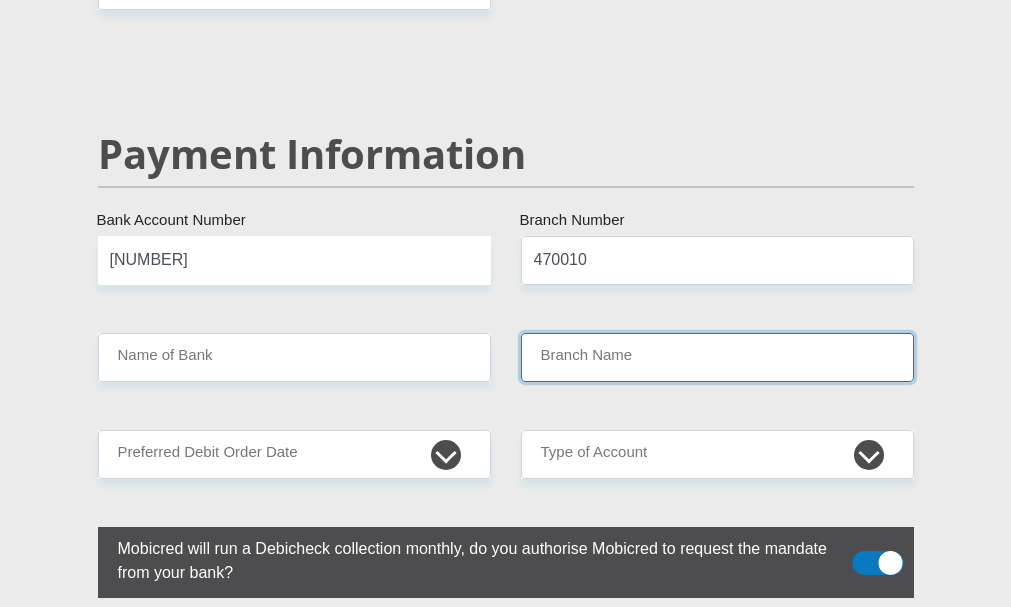 click on "Branch Name" at bounding box center [717, 357] 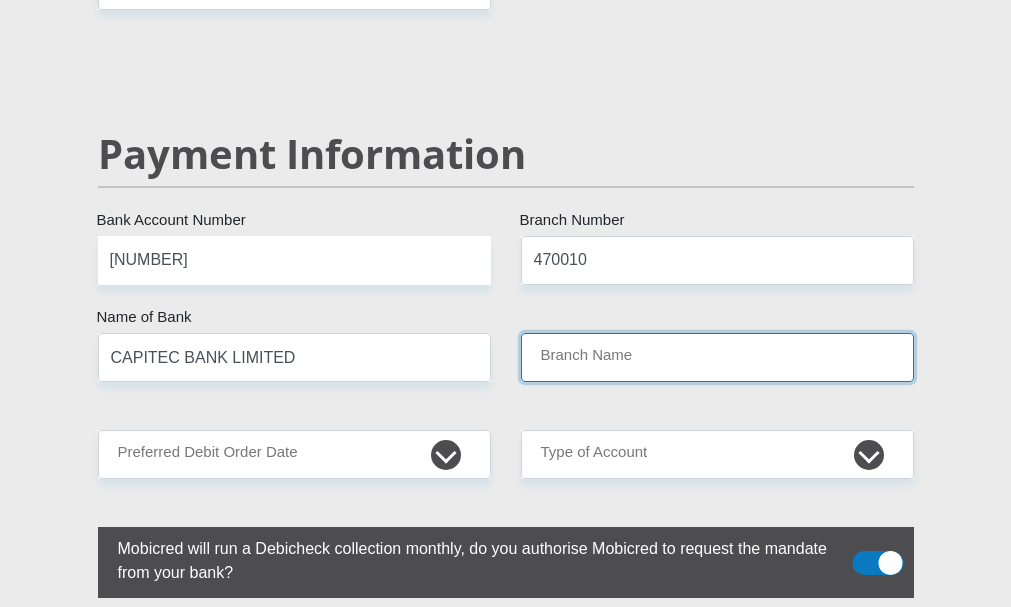 type on "CAPITEC BANK CPC" 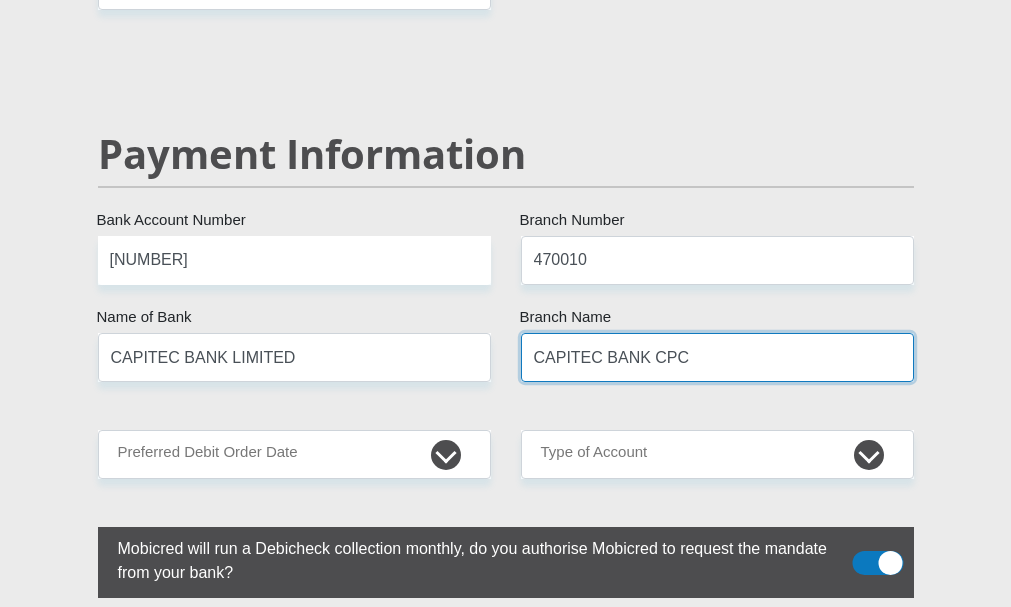 drag, startPoint x: 571, startPoint y: 350, endPoint x: 451, endPoint y: 442, distance: 151.20847 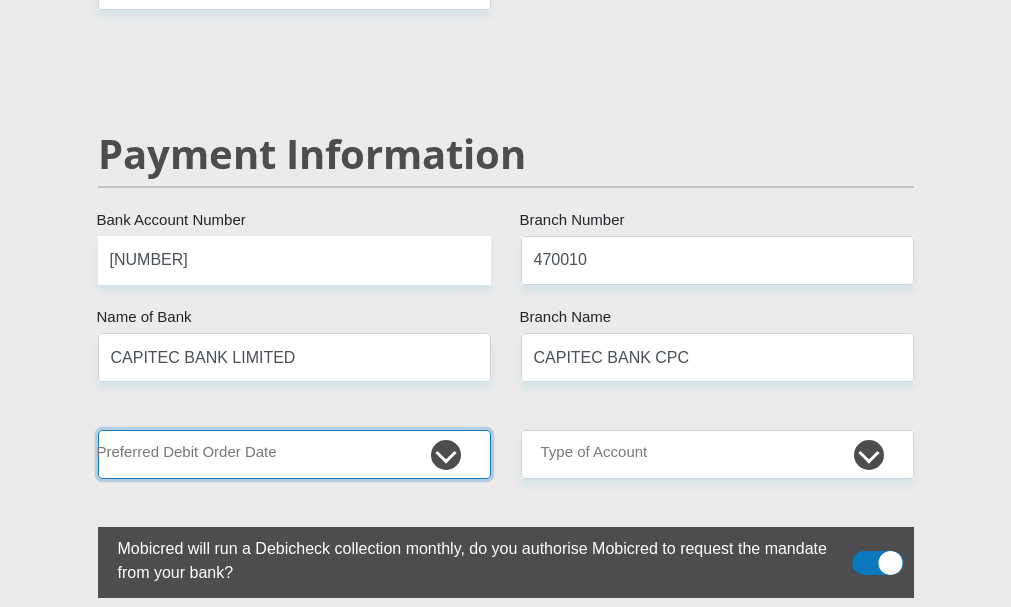 click on "1st
2nd
3rd
4th
5th
7th
18th
19th
20th
21st
22nd
23rd
24th
25th
26th
27th
28th
29th
30th" at bounding box center (294, 454) 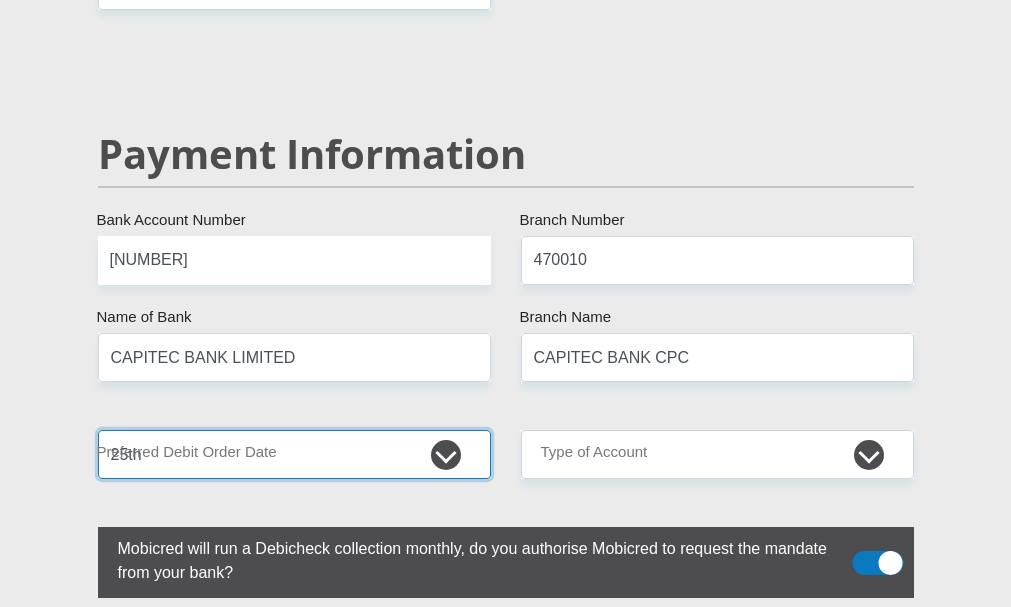 click on "1st
2nd
3rd
4th
5th
7th
18th
19th
20th
21st
22nd
23rd
24th
25th
26th
27th
28th
29th
30th" at bounding box center (294, 454) 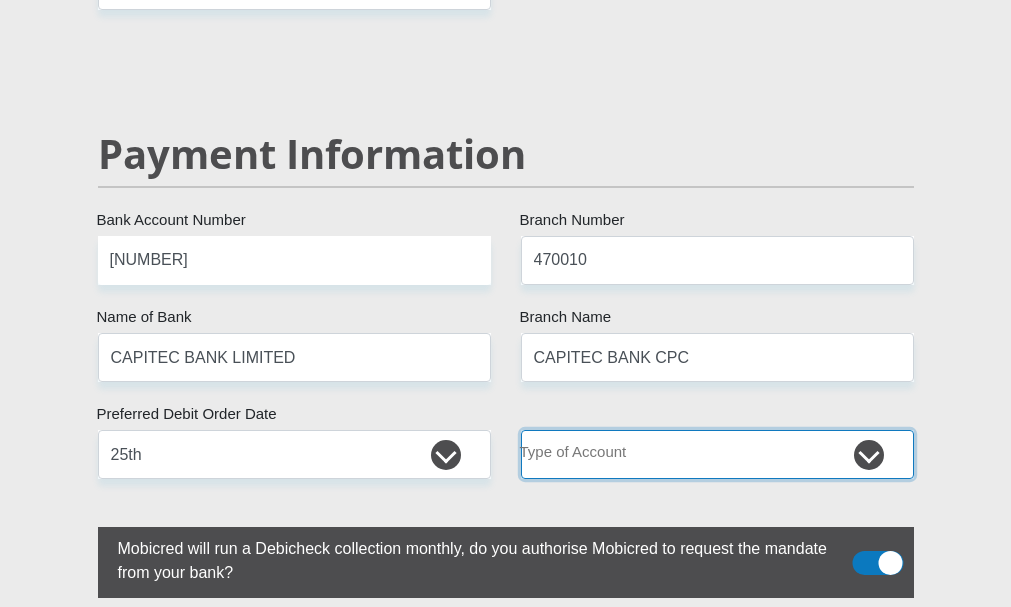 click on "Cheque
Savings" at bounding box center [717, 454] 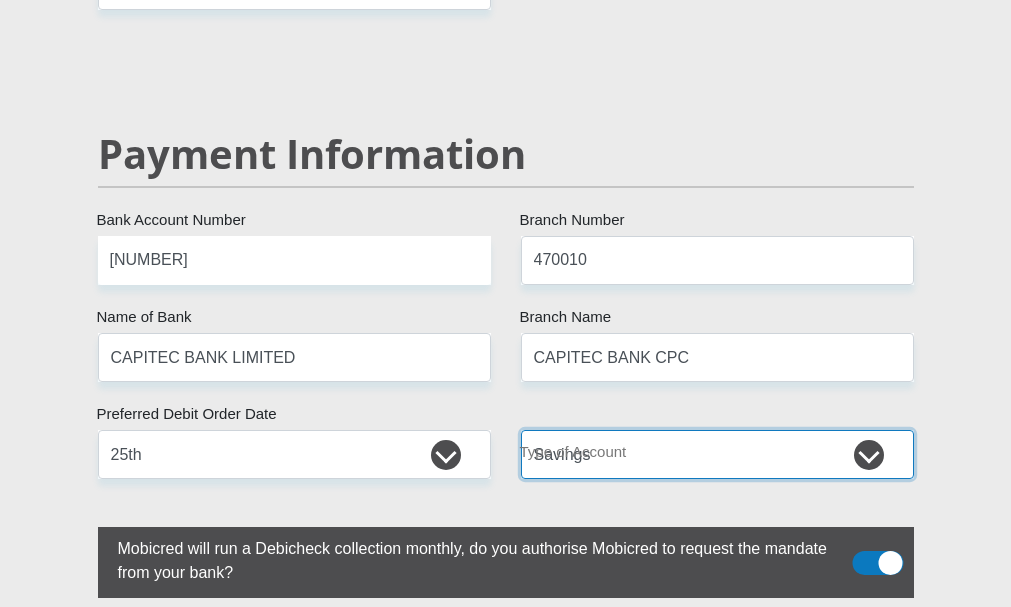 click on "Cheque
Savings" at bounding box center [717, 454] 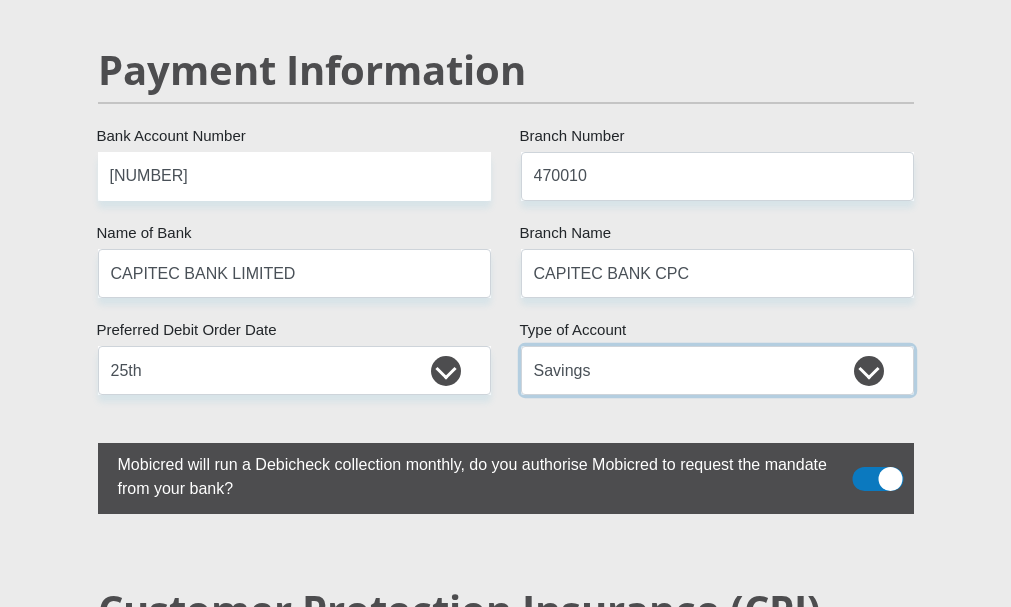 scroll, scrollTop: 4120, scrollLeft: 0, axis: vertical 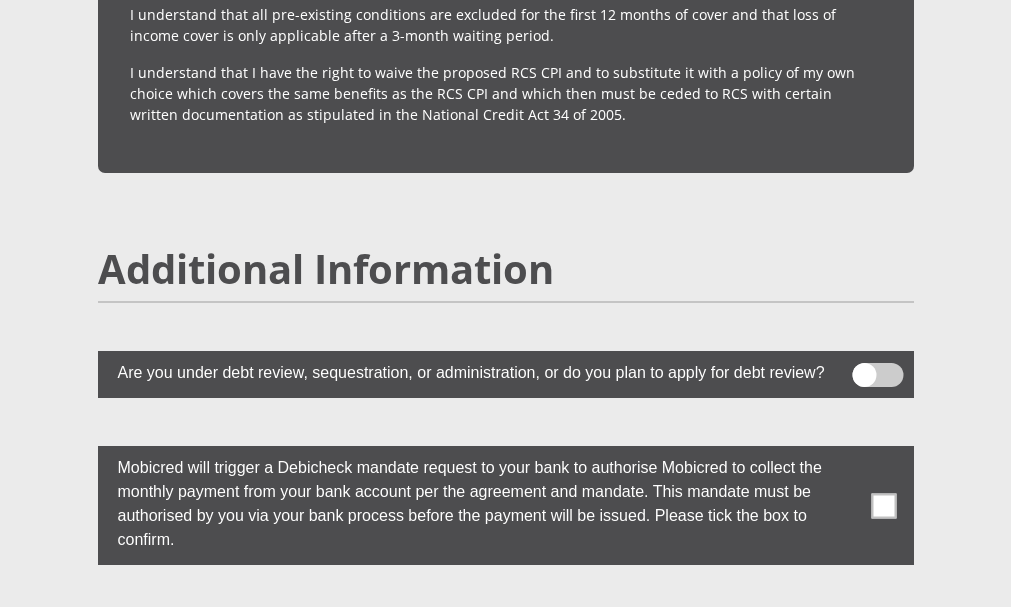 click at bounding box center [883, 505] 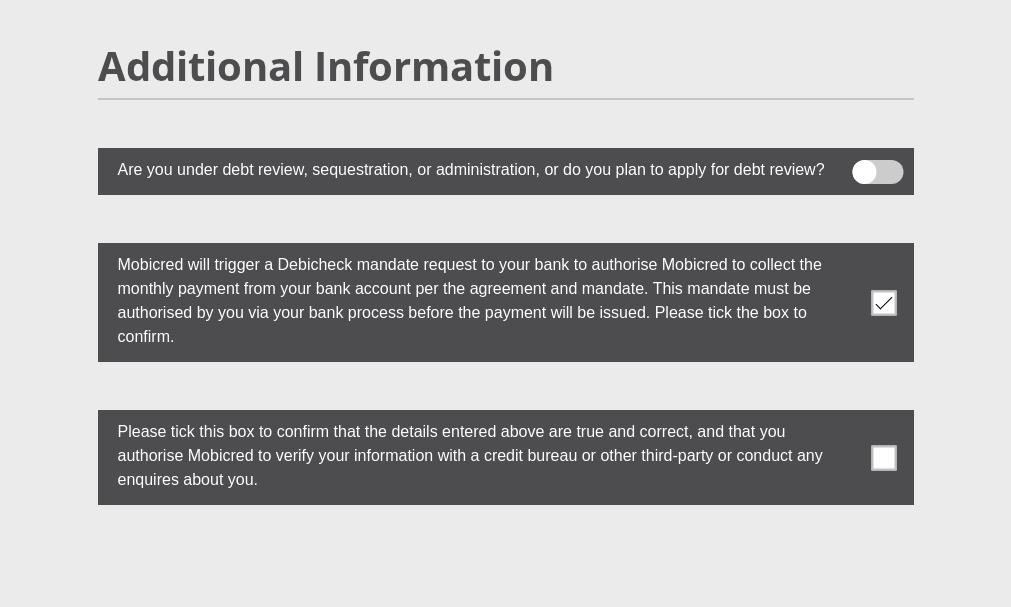 scroll, scrollTop: 5839, scrollLeft: 0, axis: vertical 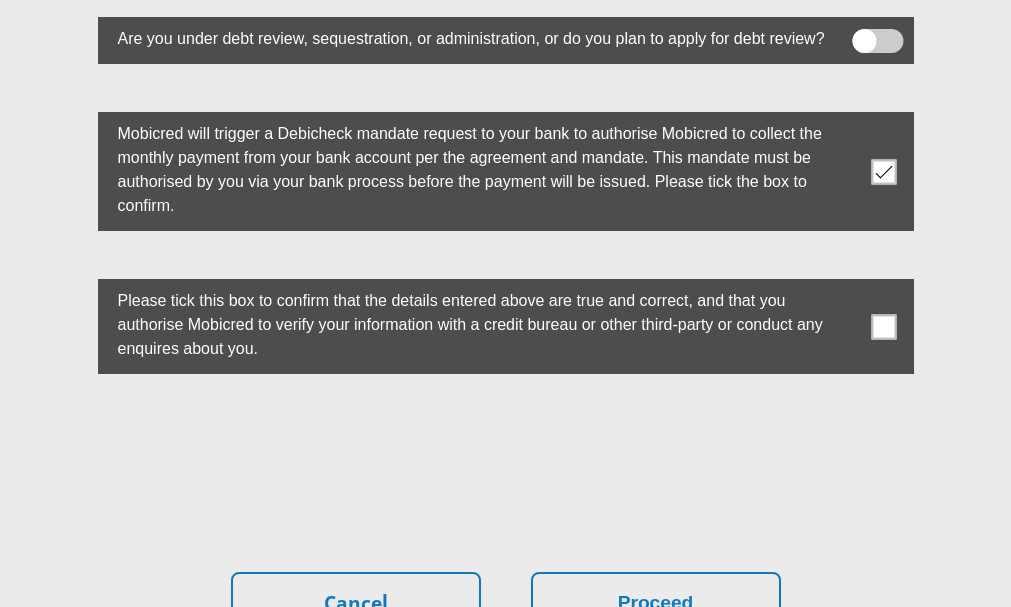 click at bounding box center [883, 326] 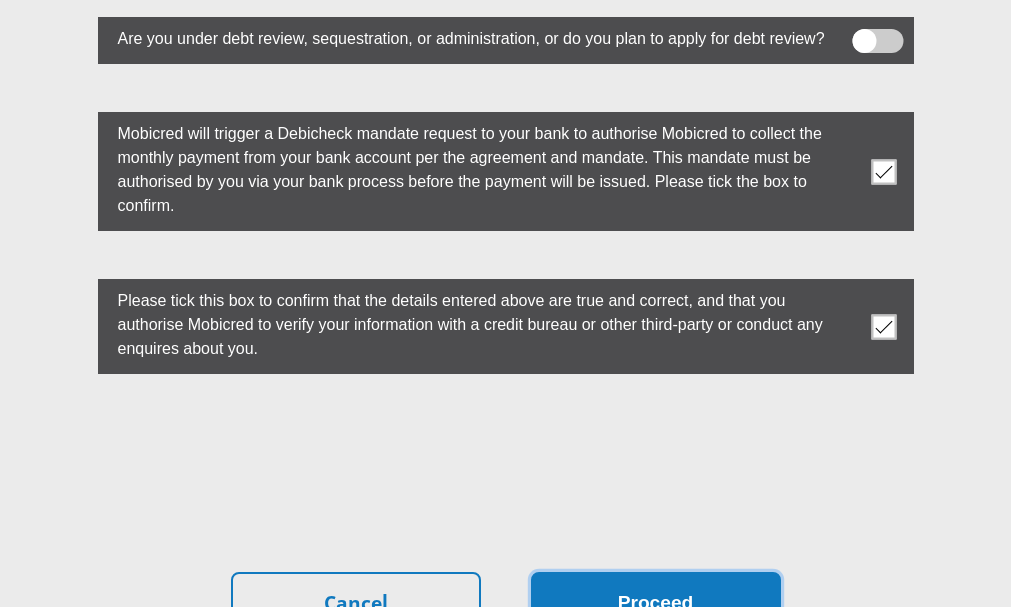 click on "Proceed" at bounding box center (656, 603) 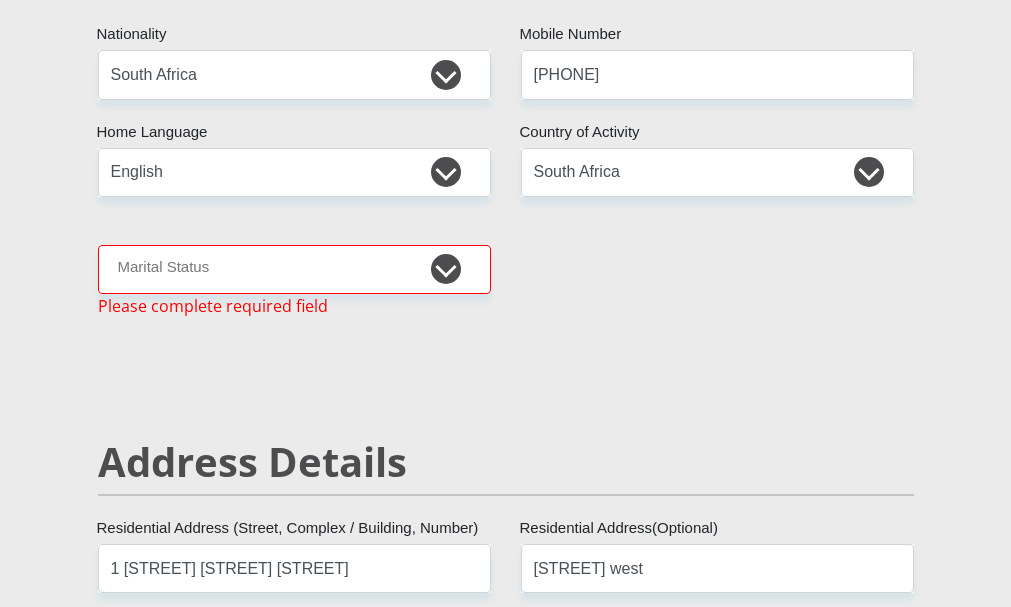 scroll, scrollTop: 566, scrollLeft: 0, axis: vertical 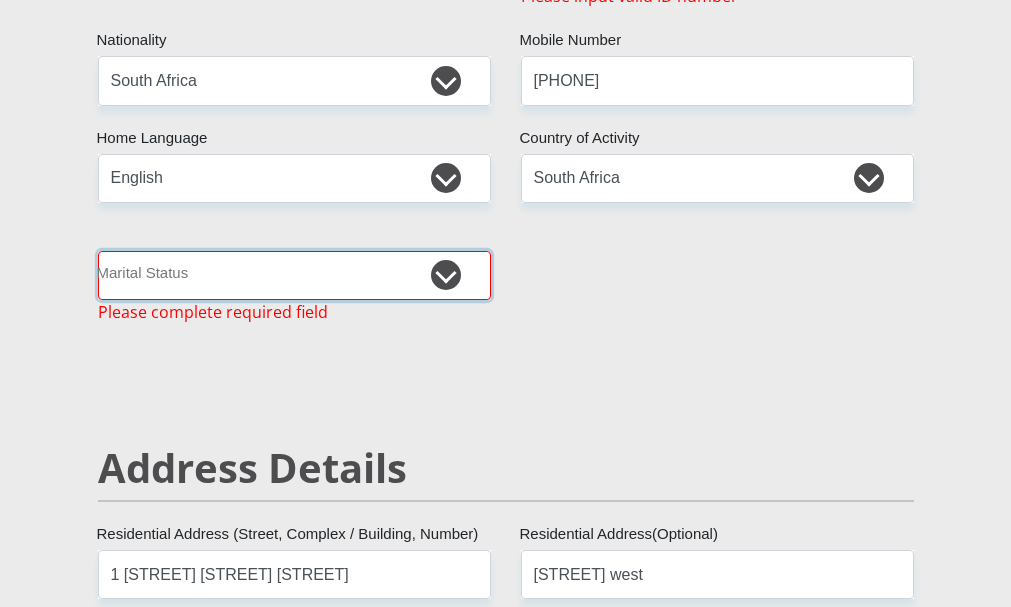 click on "Married ANC
Single
Divorced
Widowed
Married COP or Customary Law" at bounding box center [294, 275] 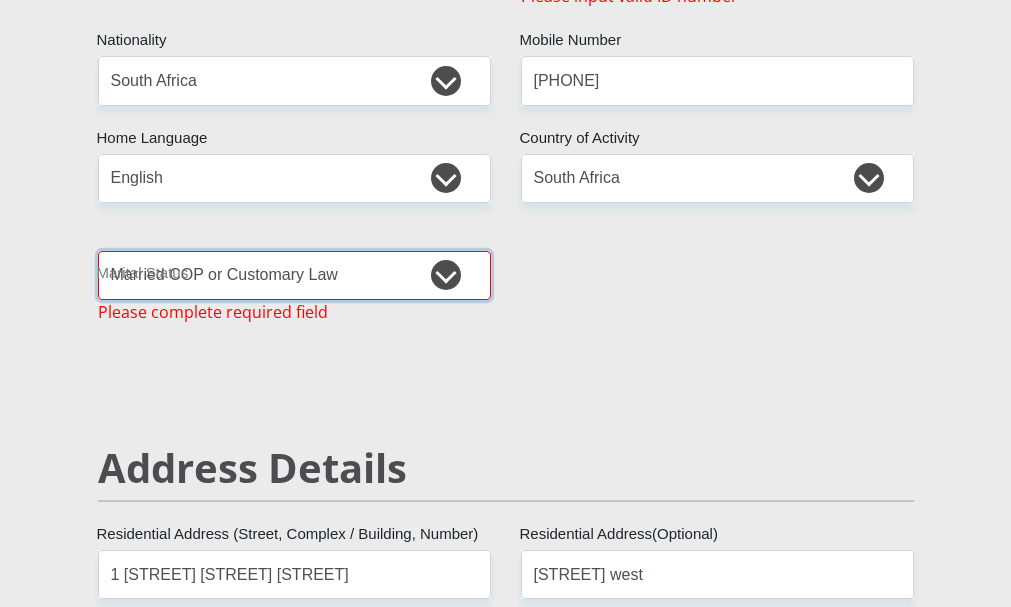 click on "Married ANC
Single
Divorced
Widowed
Married COP or Customary Law" at bounding box center (294, 275) 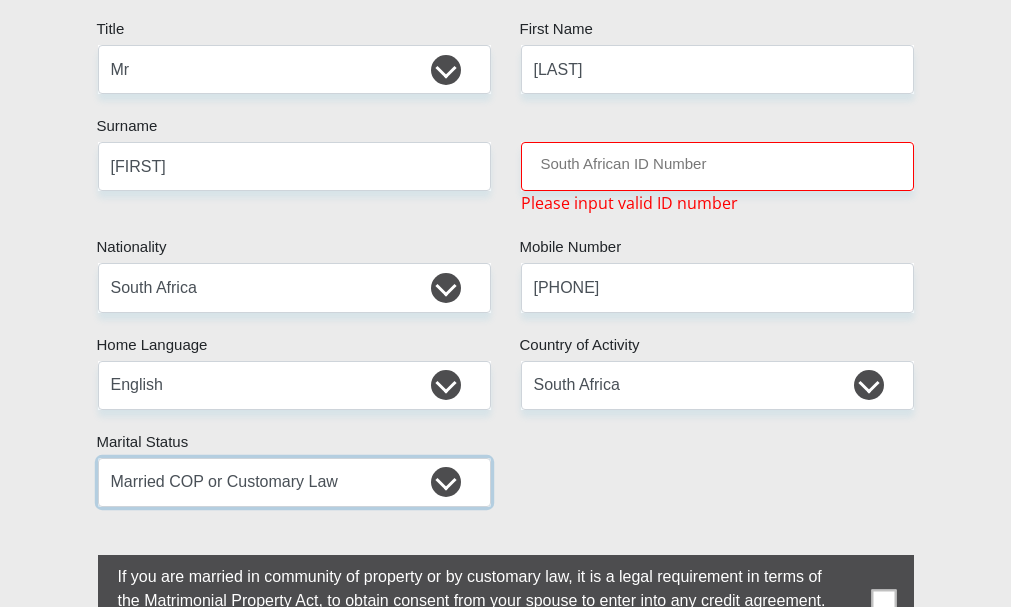 scroll, scrollTop: 334, scrollLeft: 0, axis: vertical 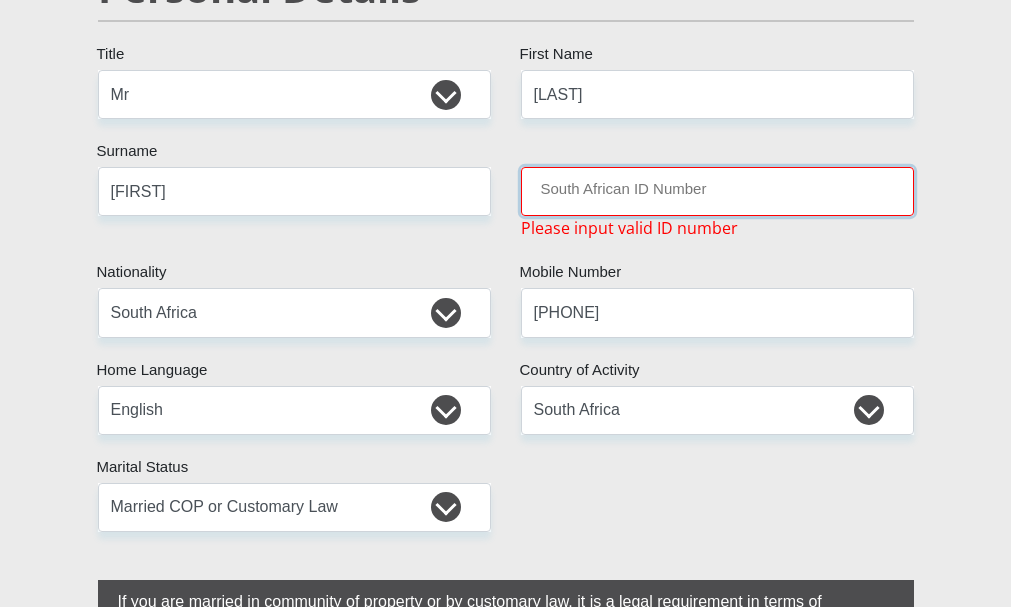 click on "South African ID Number" at bounding box center [717, 191] 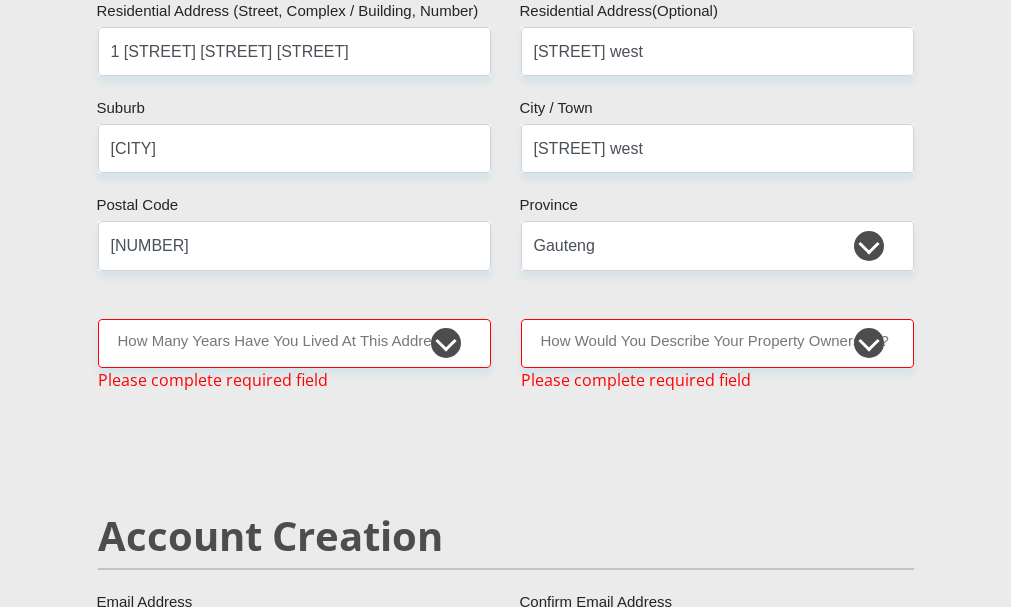 scroll, scrollTop: 1124, scrollLeft: 0, axis: vertical 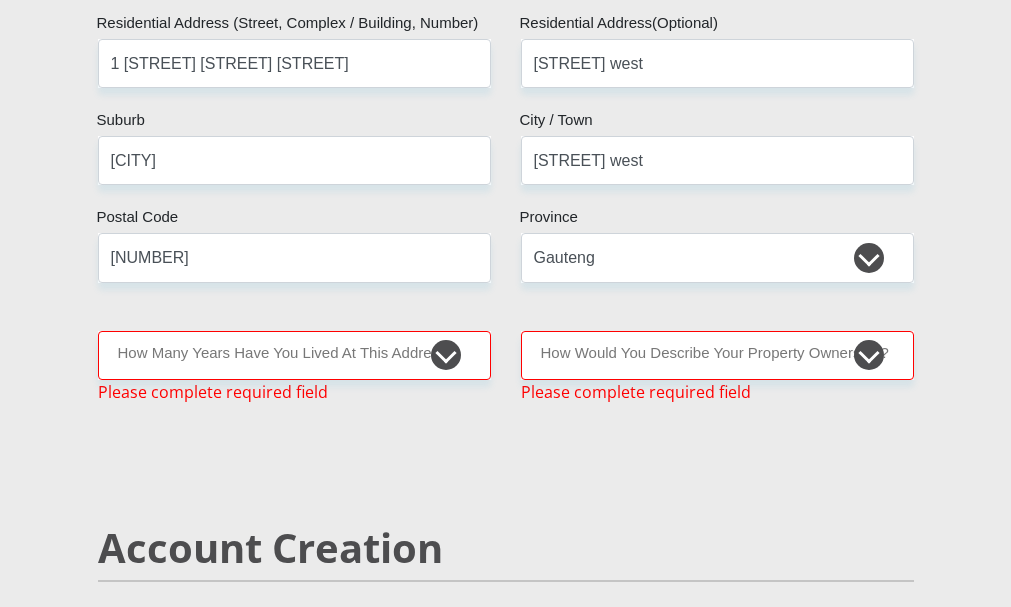 type on "[NUMBER]" 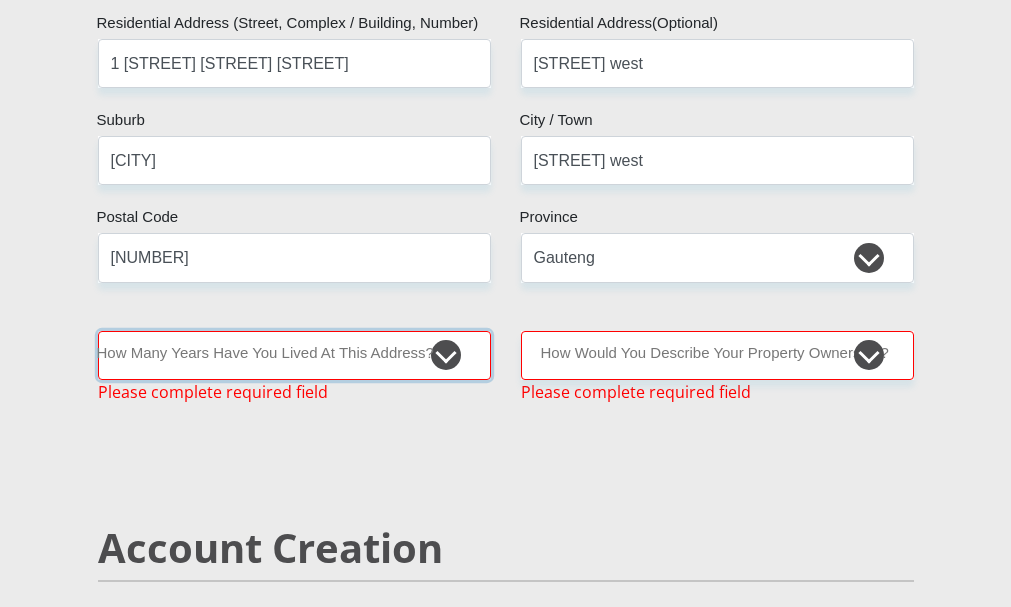 click on "less than 1 year
1-3 years
3-5 years
5+ years" at bounding box center (294, 355) 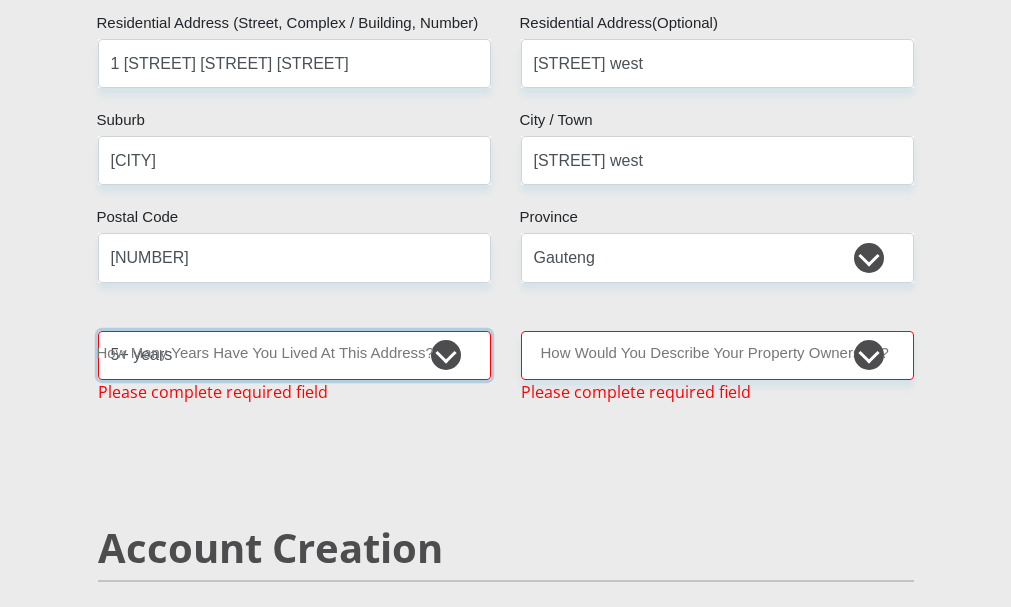 click on "less than 1 year
1-3 years
3-5 years
5+ years" at bounding box center [294, 355] 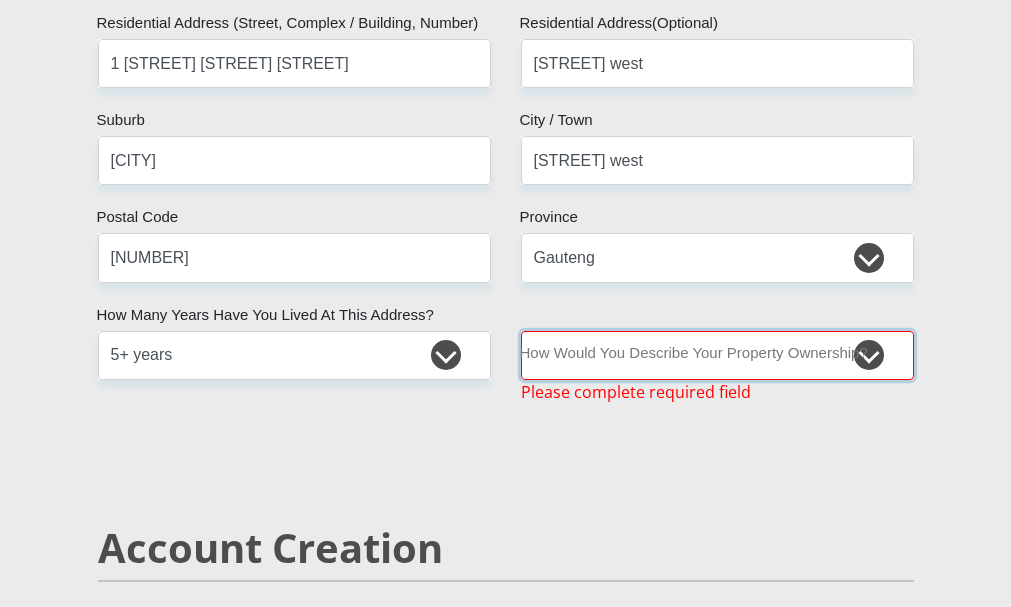 click on "Owned
Rented
Family Owned
Company Dwelling" at bounding box center [717, 355] 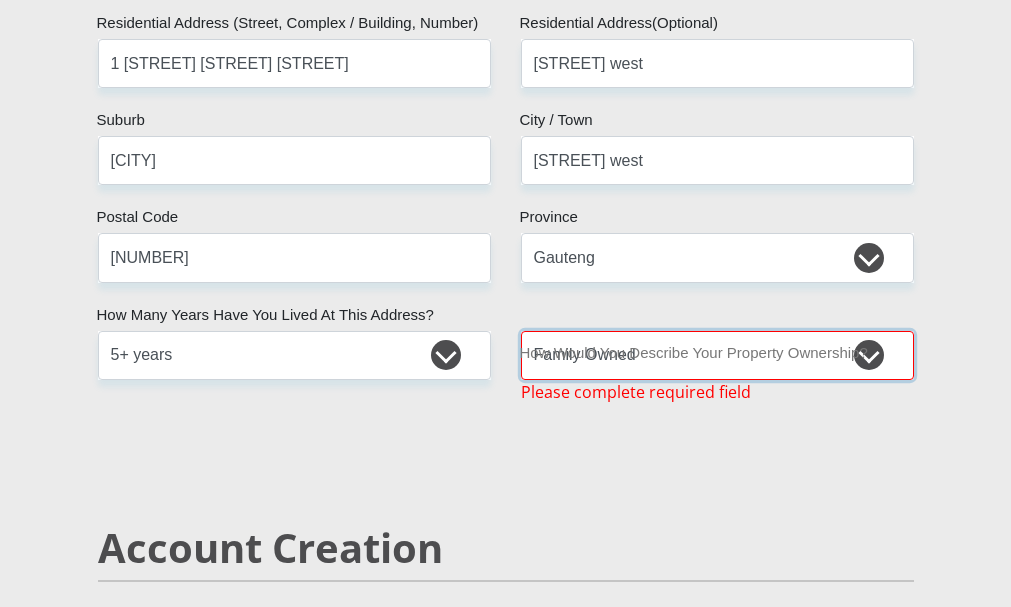 click on "Owned
Rented
Family Owned
Company Dwelling" at bounding box center (717, 355) 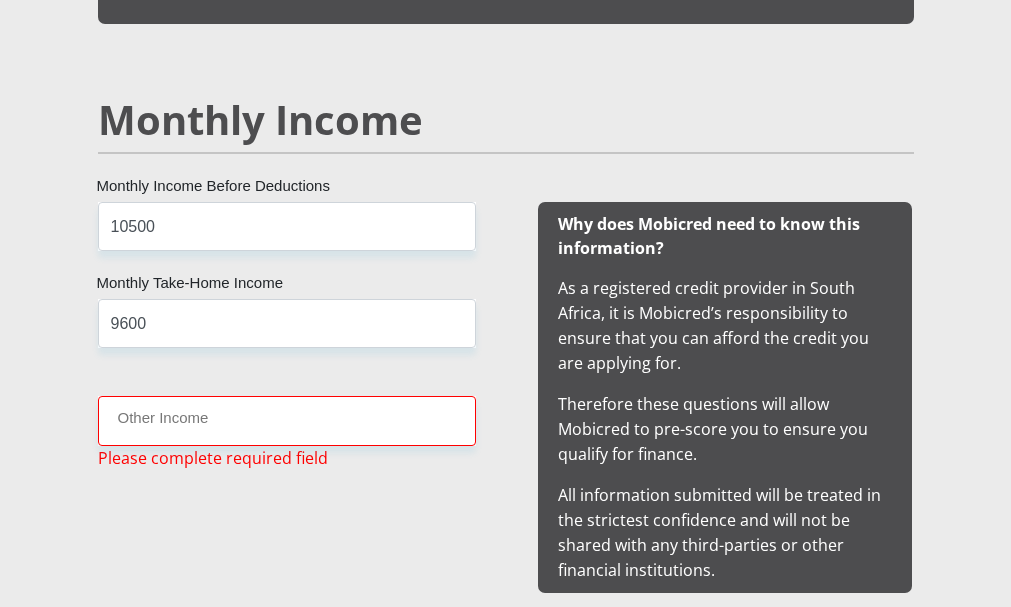 scroll, scrollTop: 2105, scrollLeft: 0, axis: vertical 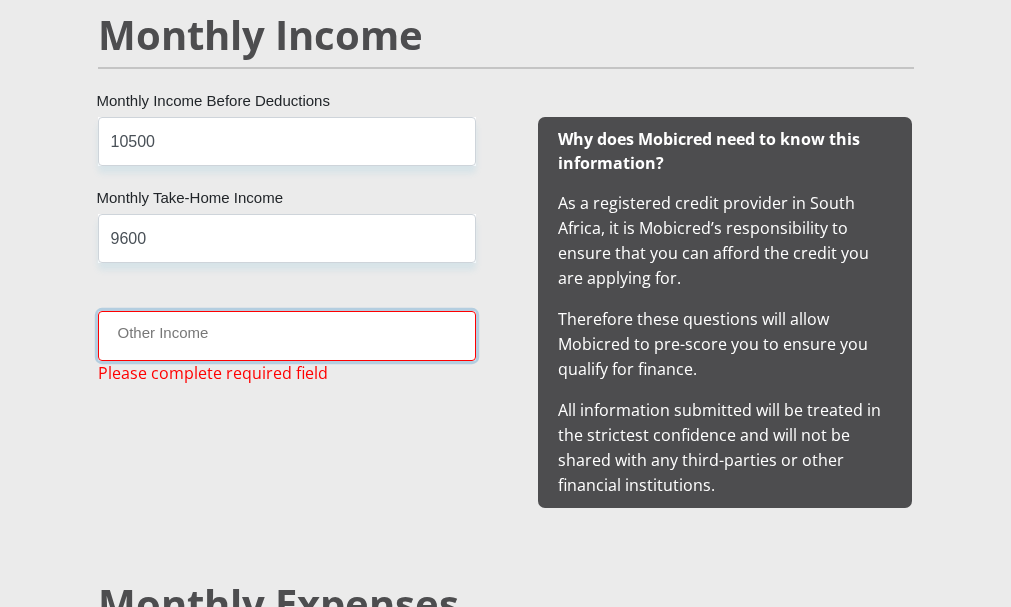 click on "Other Income" at bounding box center [287, 335] 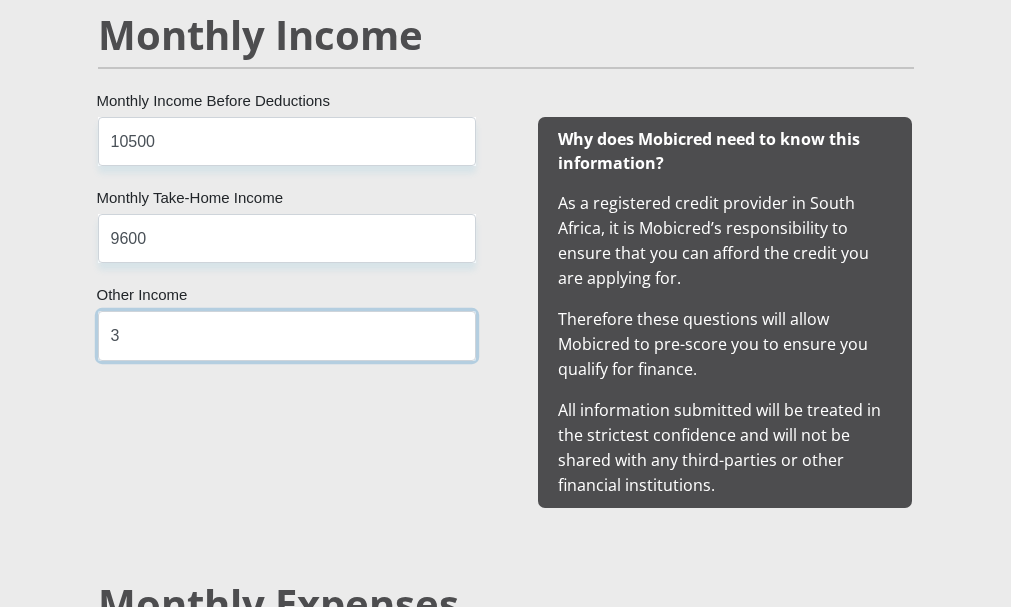 type on "3" 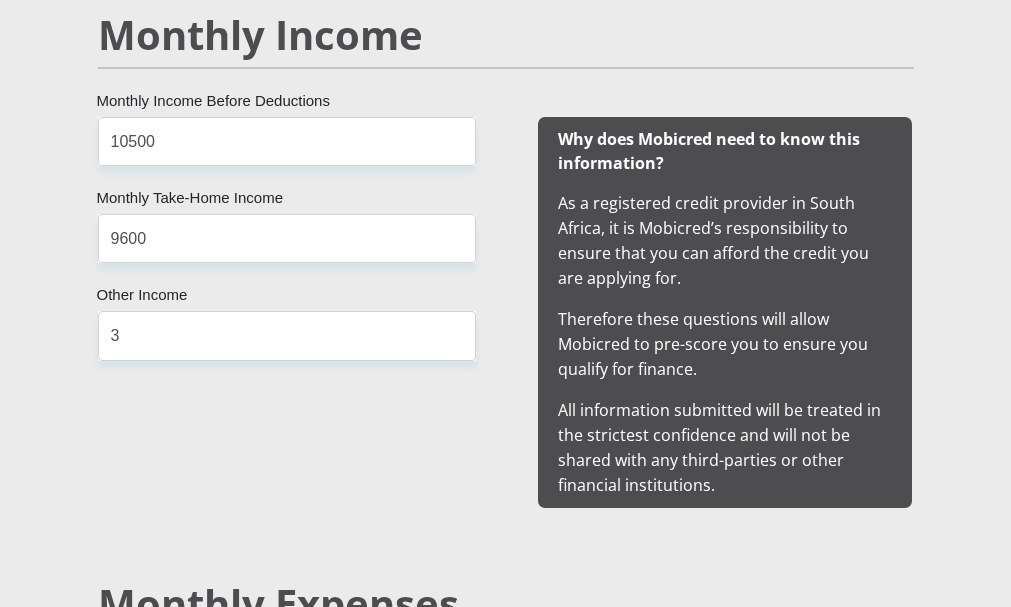 scroll, scrollTop: 6088, scrollLeft: 0, axis: vertical 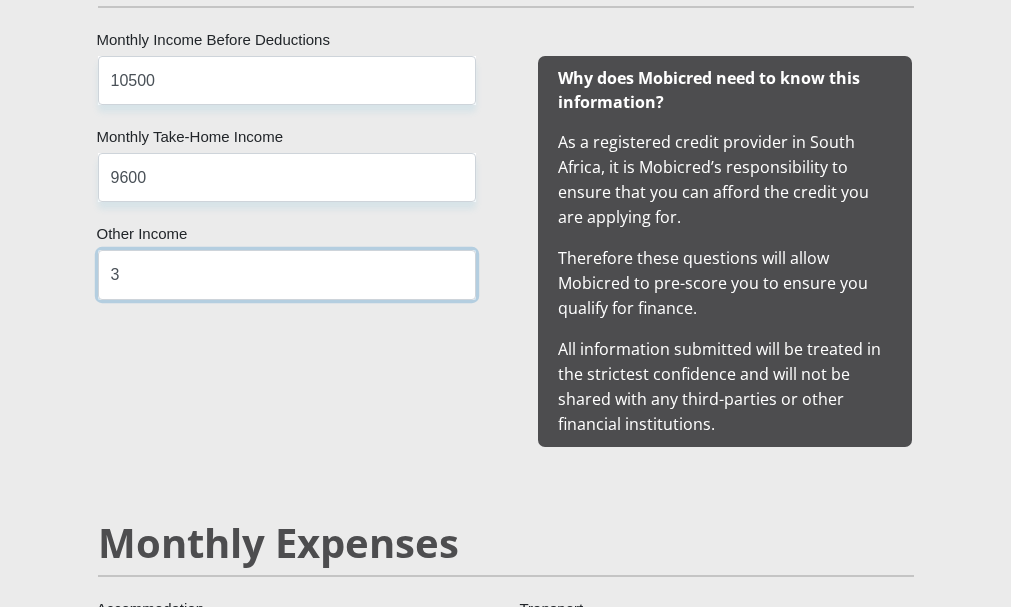 click on "3" at bounding box center (287, 274) 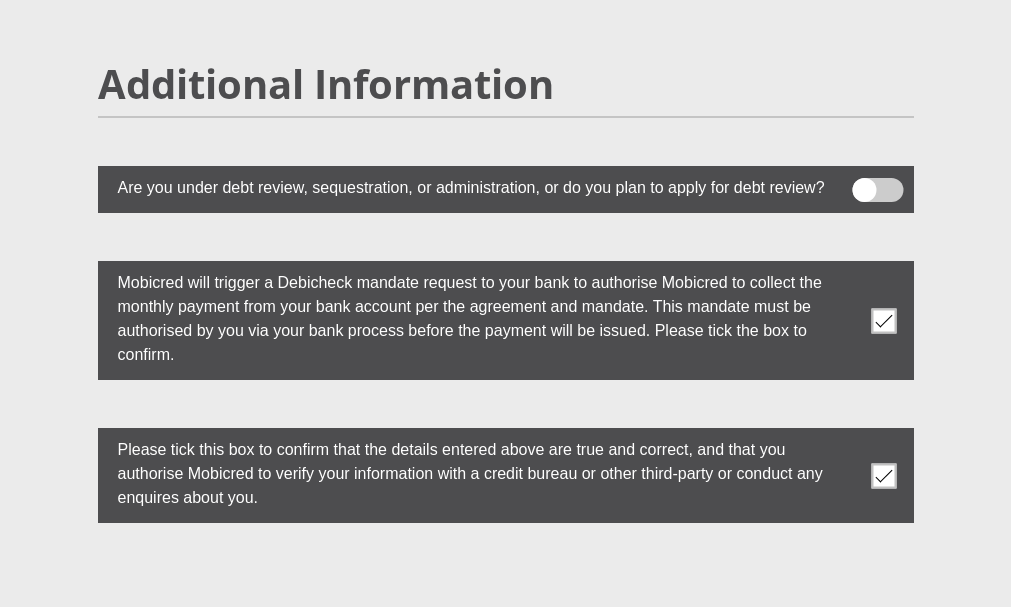 scroll, scrollTop: 6063, scrollLeft: 0, axis: vertical 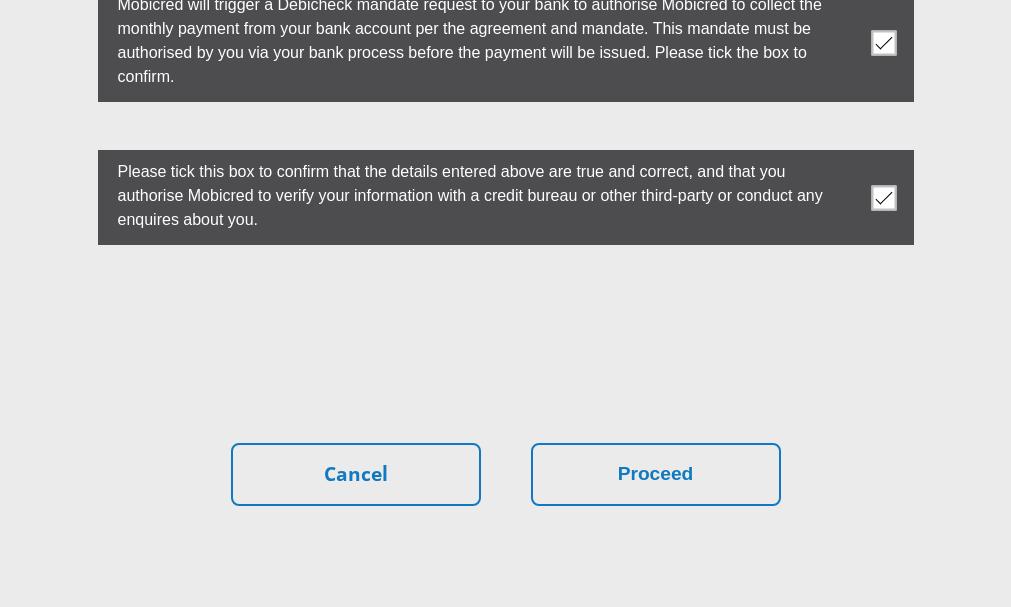type on "1000" 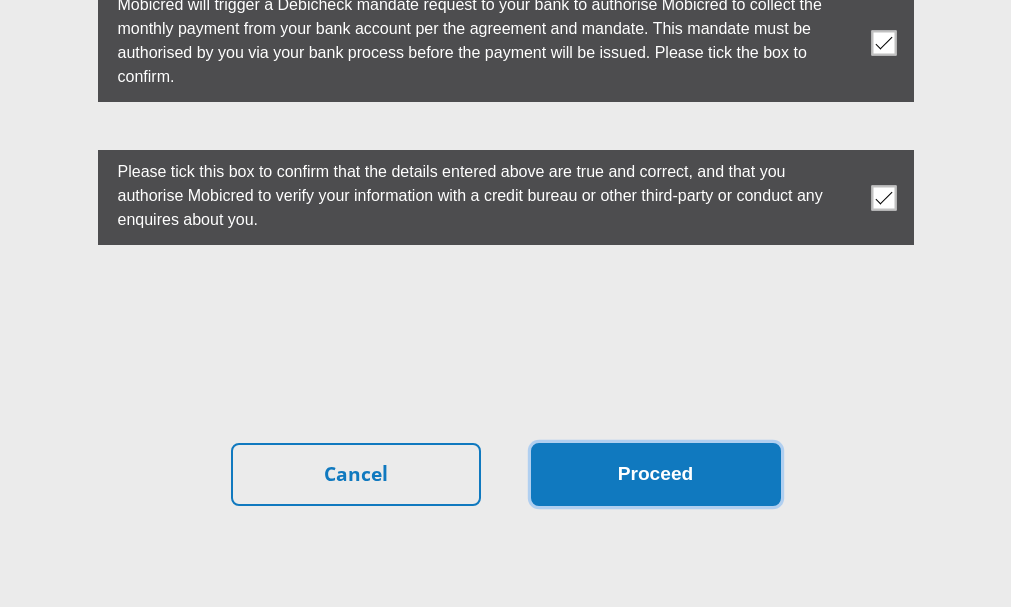 click on "Proceed" at bounding box center [656, 474] 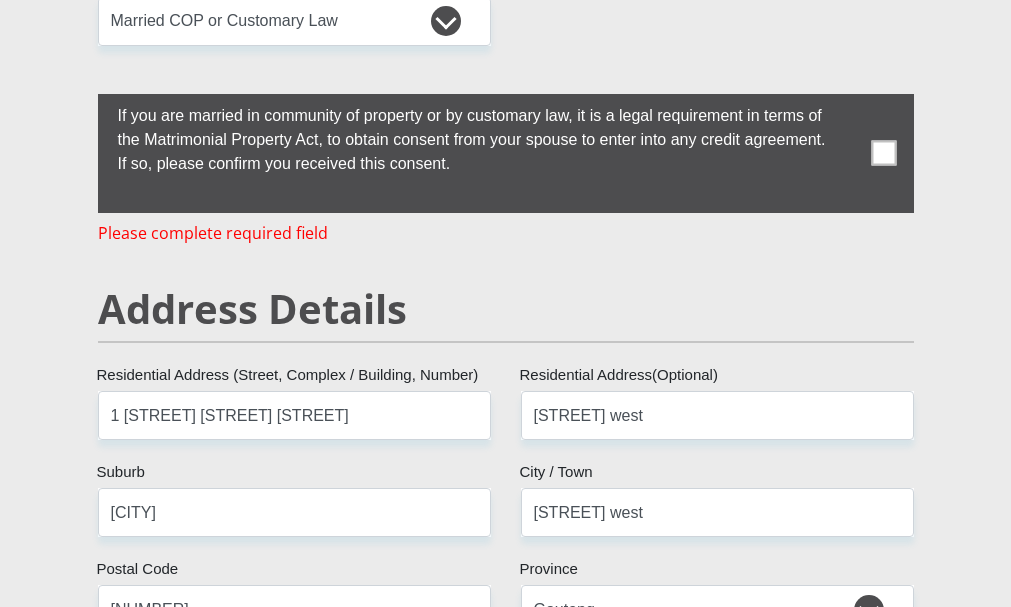 scroll, scrollTop: 717, scrollLeft: 0, axis: vertical 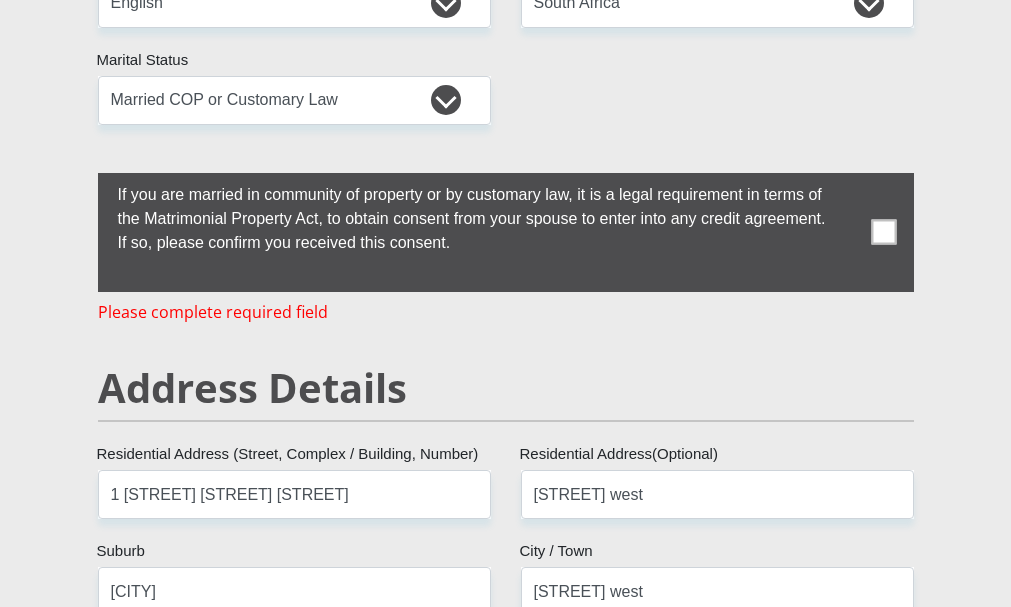 click at bounding box center (883, 232) 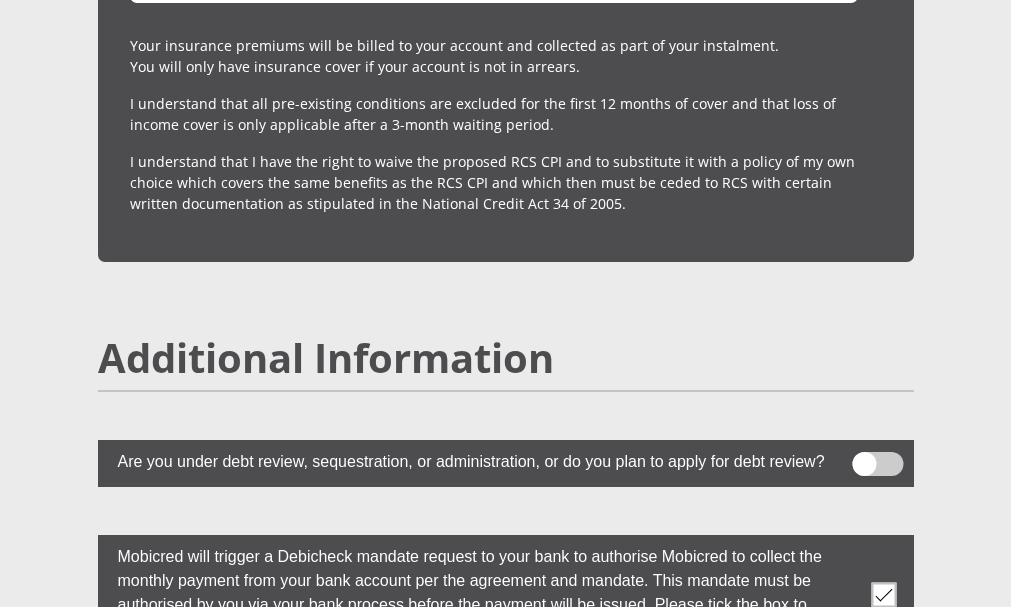 scroll, scrollTop: 5523, scrollLeft: 0, axis: vertical 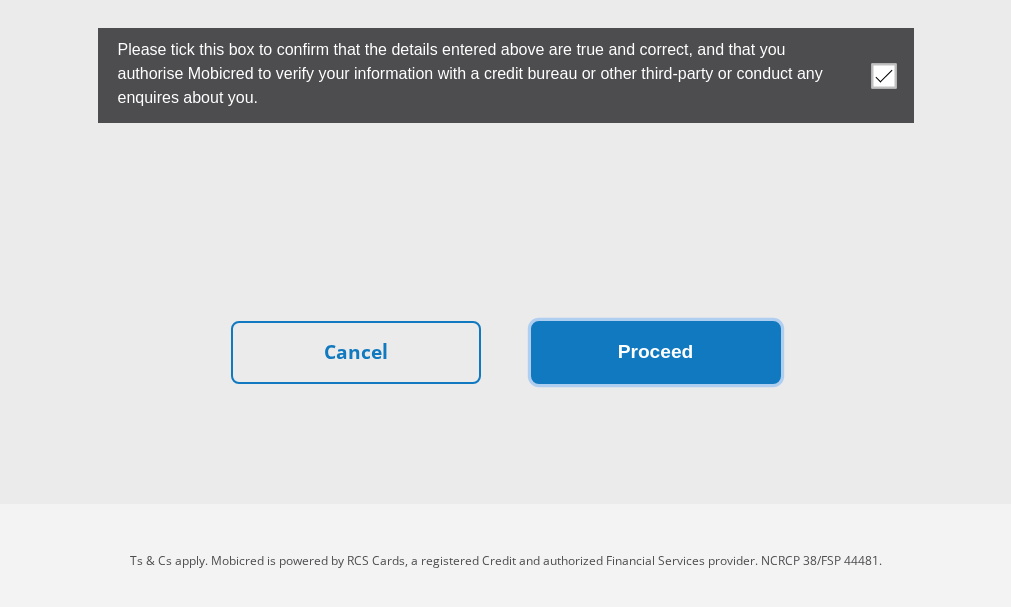 click on "Proceed" at bounding box center (656, 352) 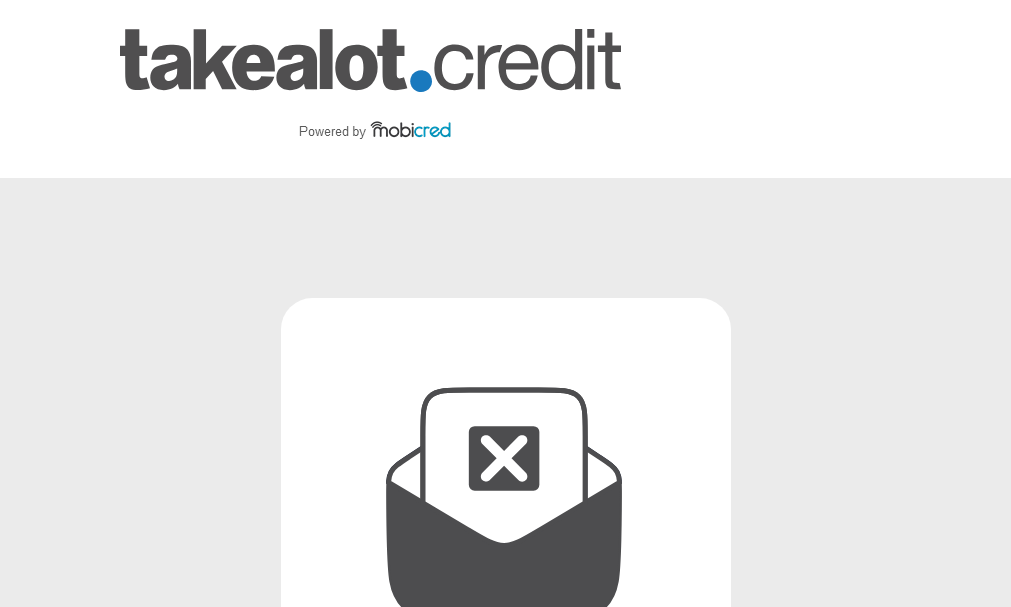 scroll, scrollTop: 0, scrollLeft: 0, axis: both 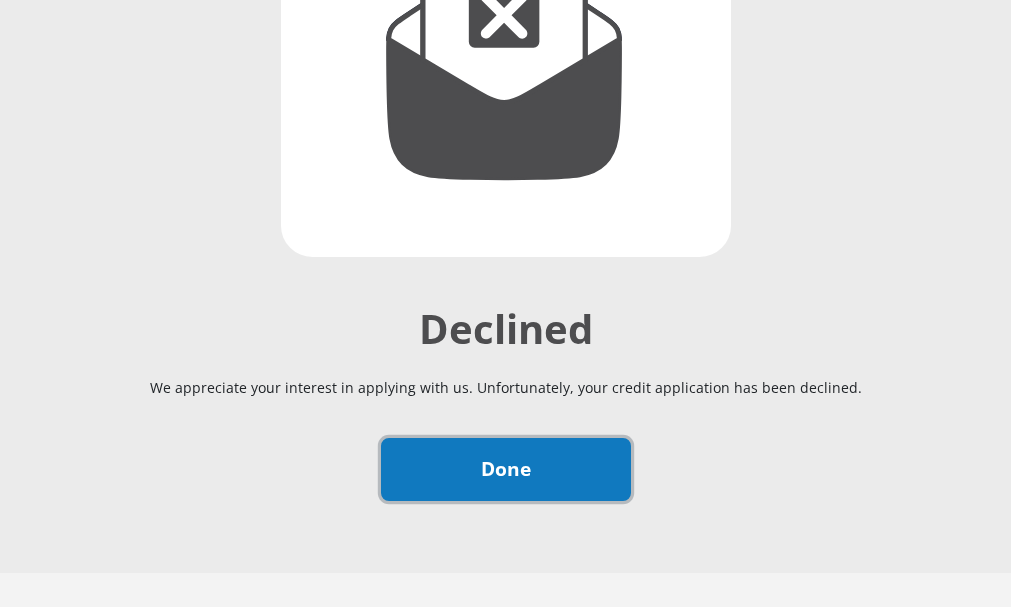 click on "Done" at bounding box center [506, 469] 